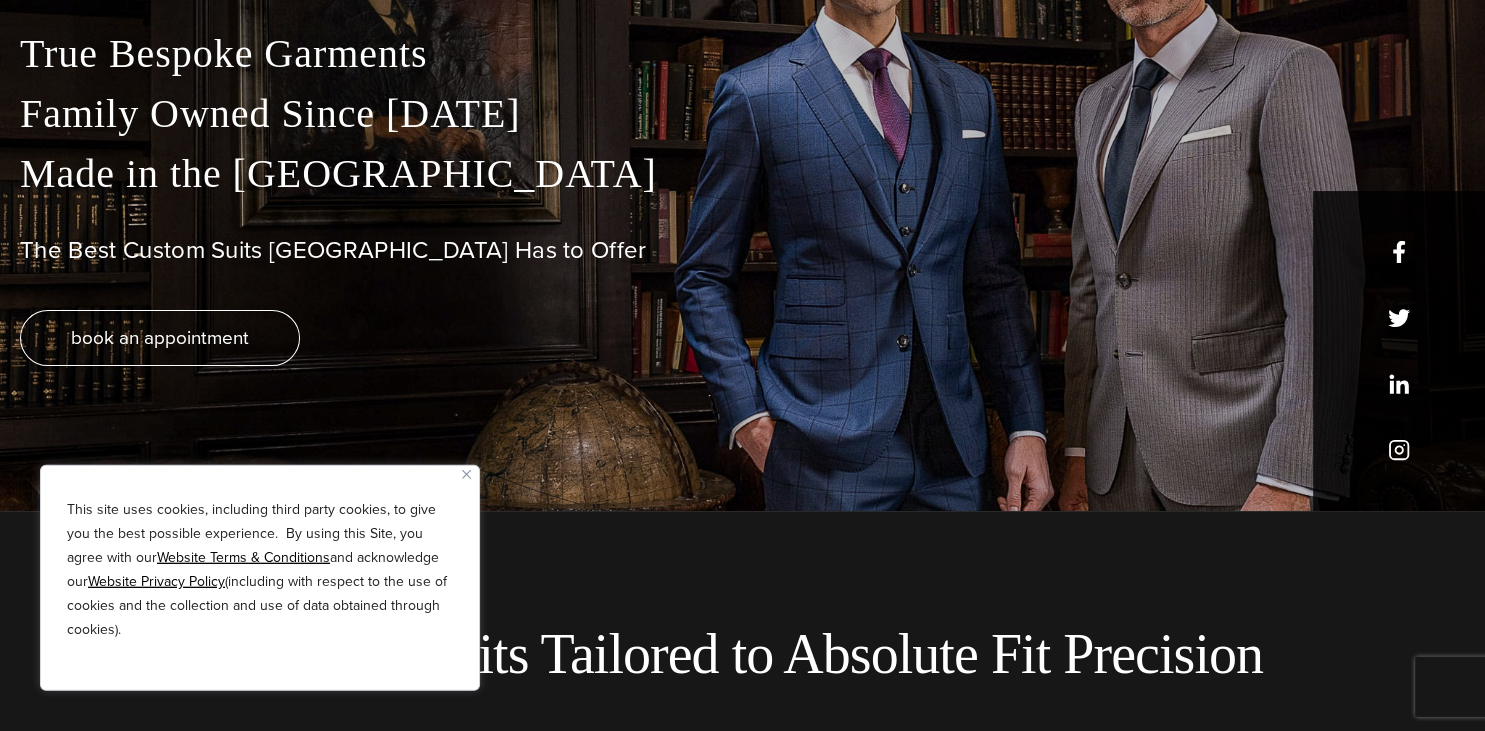 scroll, scrollTop: 75, scrollLeft: 0, axis: vertical 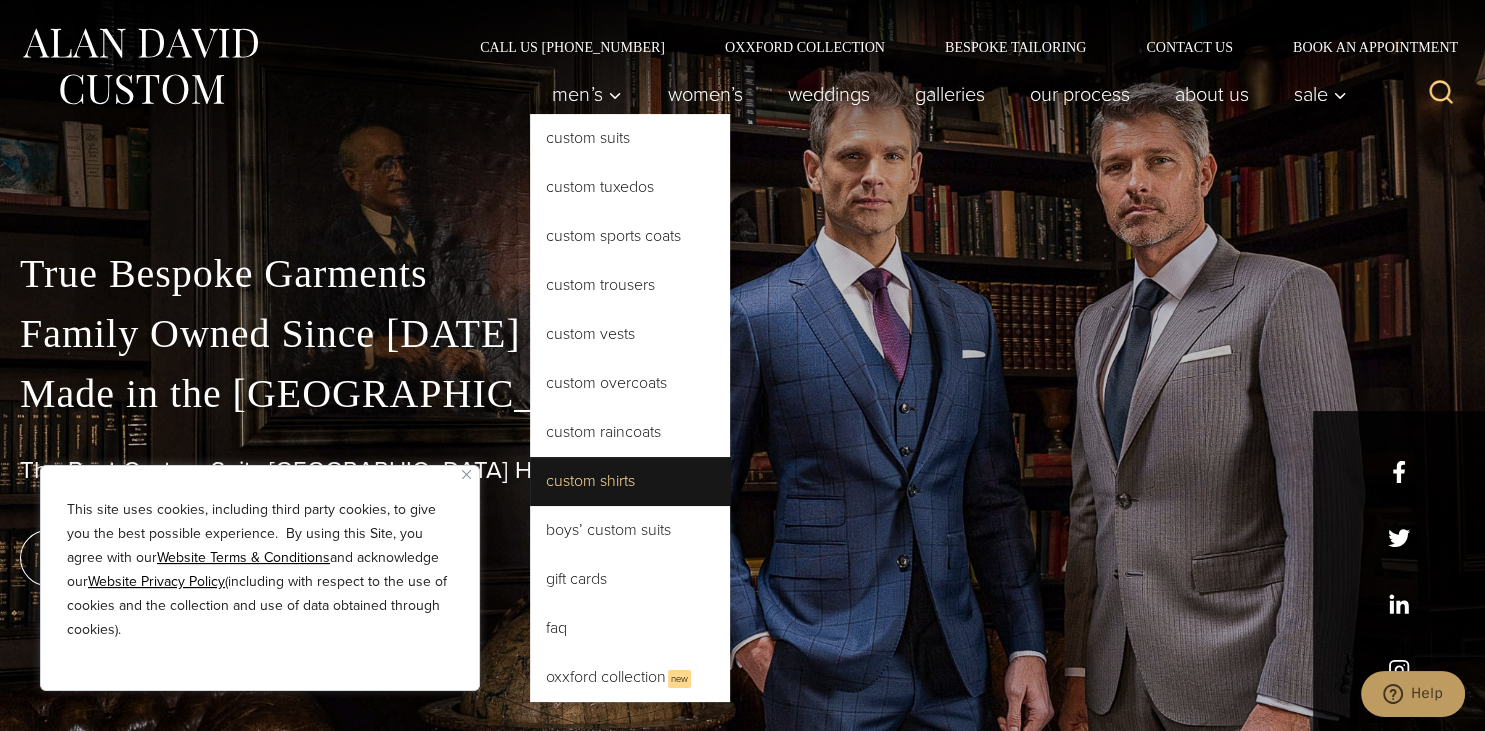 click on "Custom Shirts" at bounding box center [630, 481] 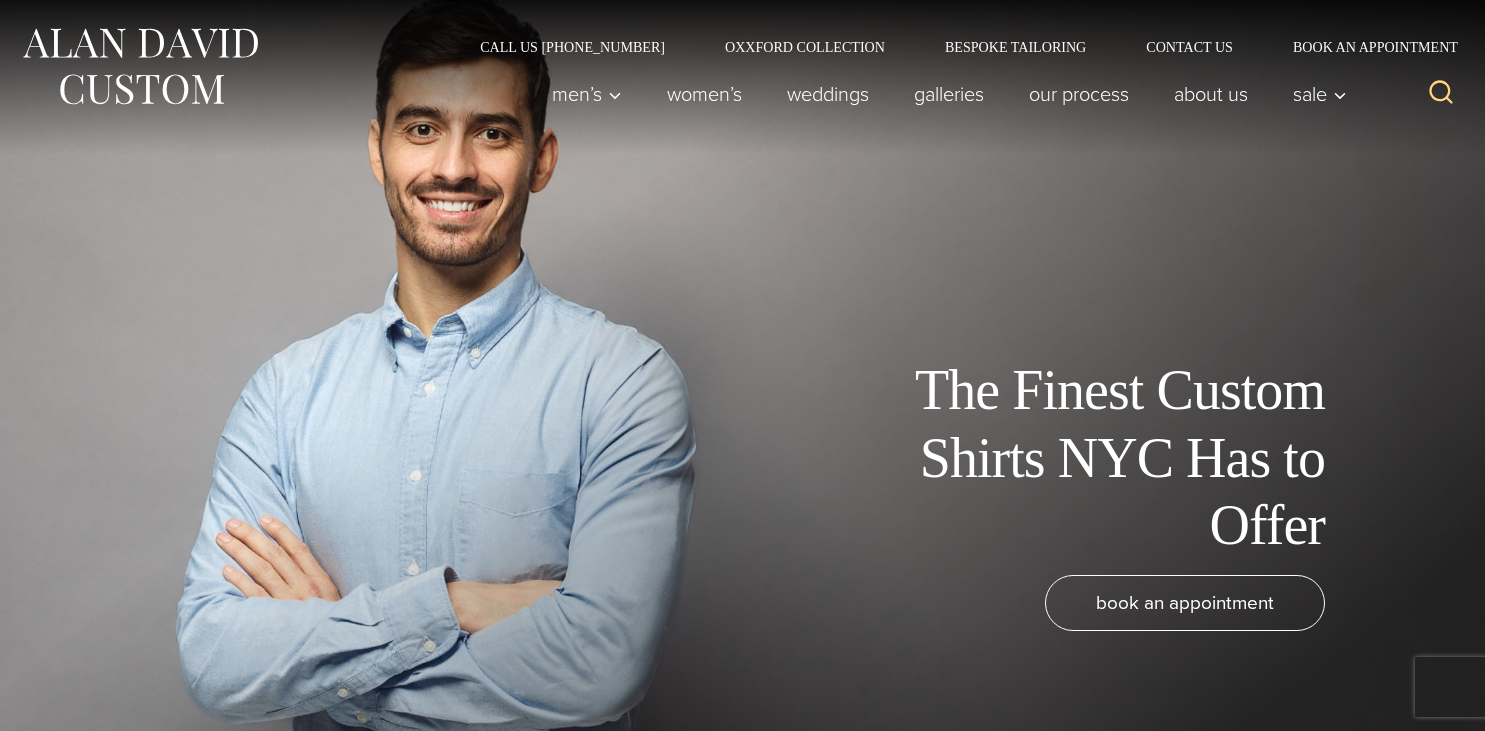 scroll, scrollTop: 245, scrollLeft: 0, axis: vertical 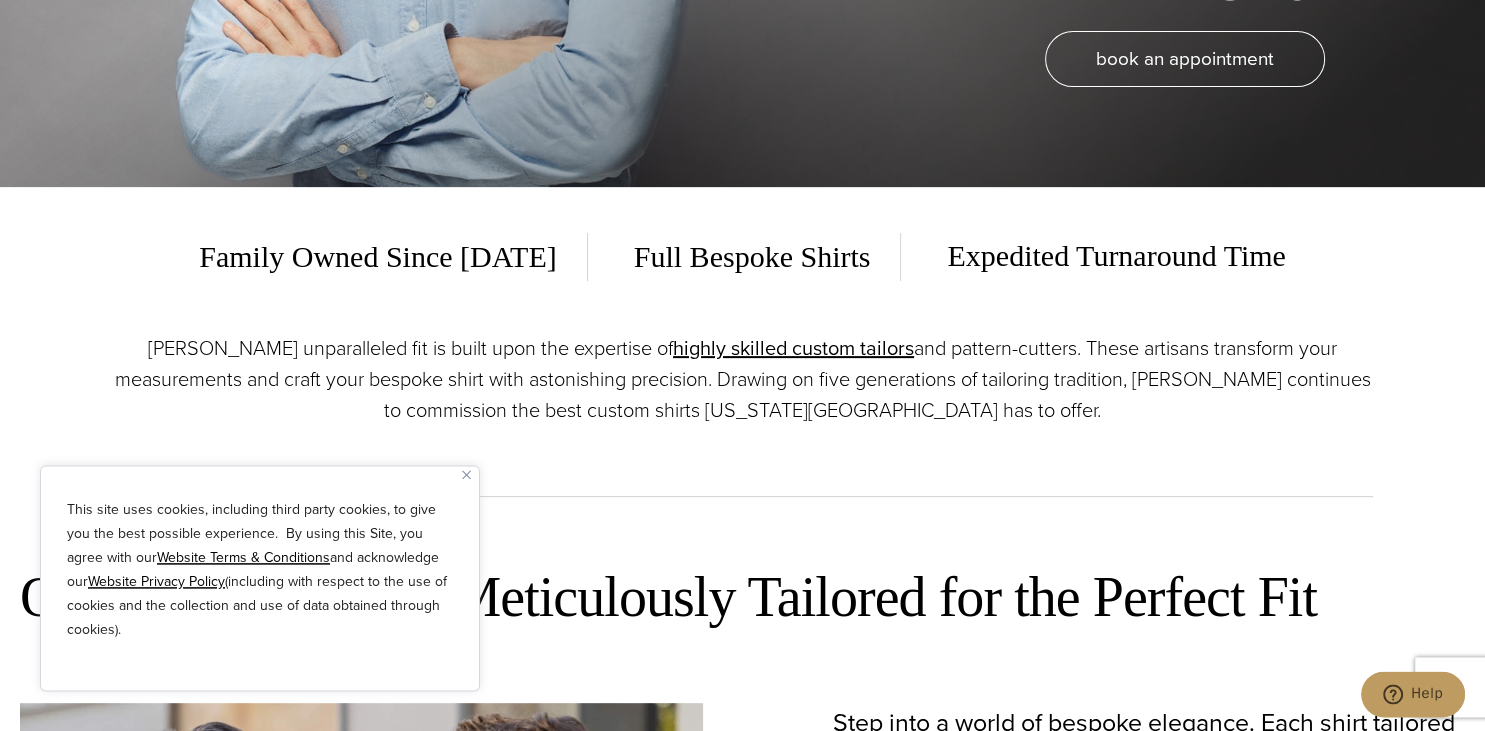 click at bounding box center (466, 474) 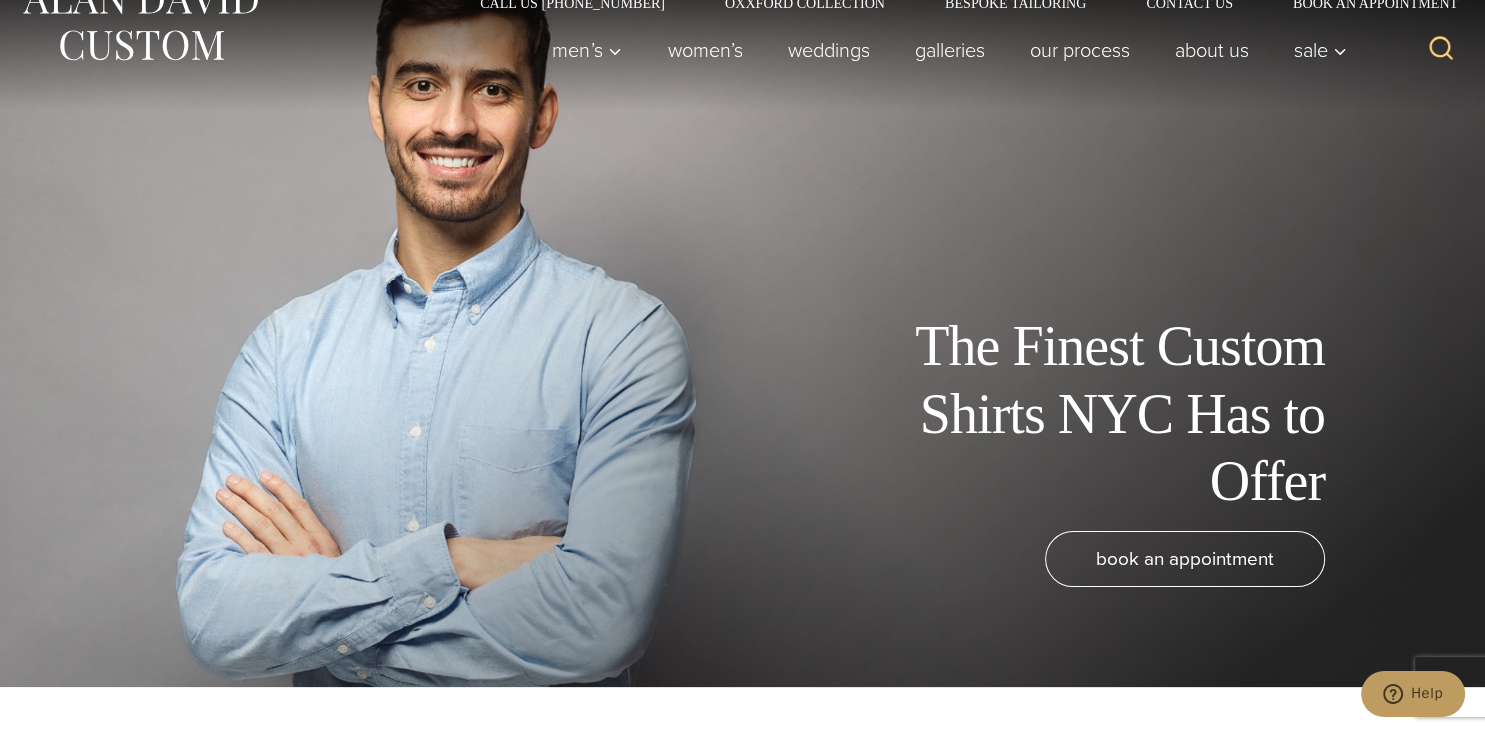 scroll, scrollTop: 0, scrollLeft: 0, axis: both 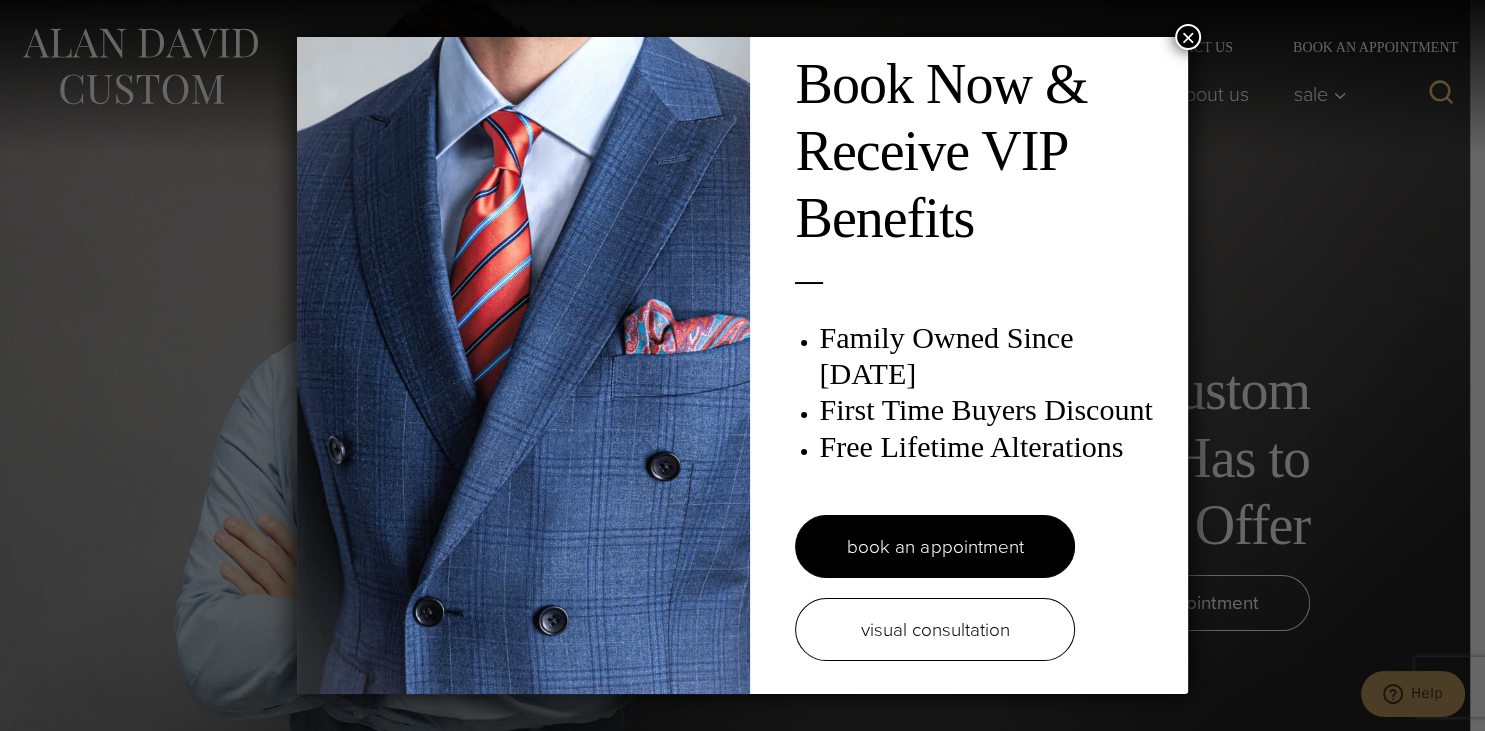 click on "×" at bounding box center [1188, 37] 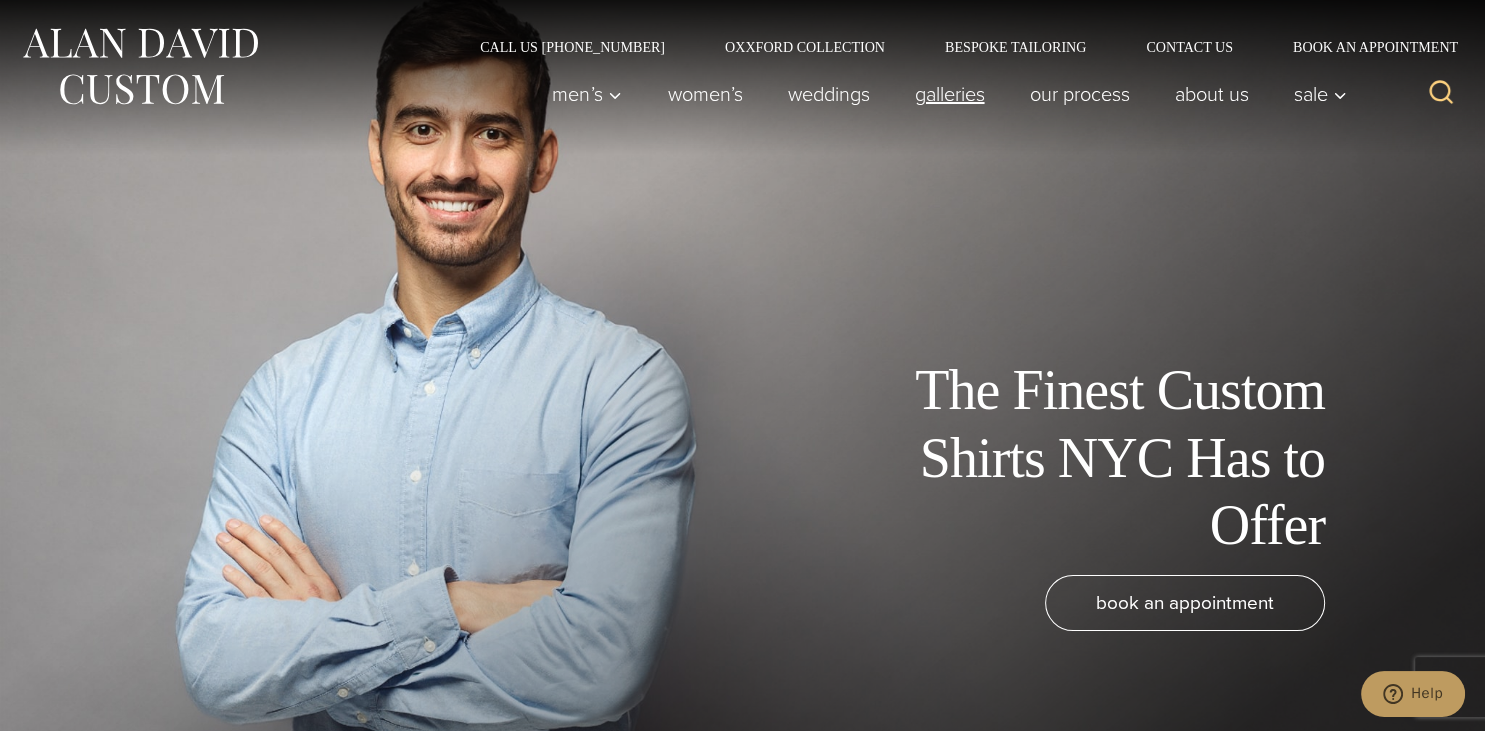click on "Galleries" at bounding box center [949, 94] 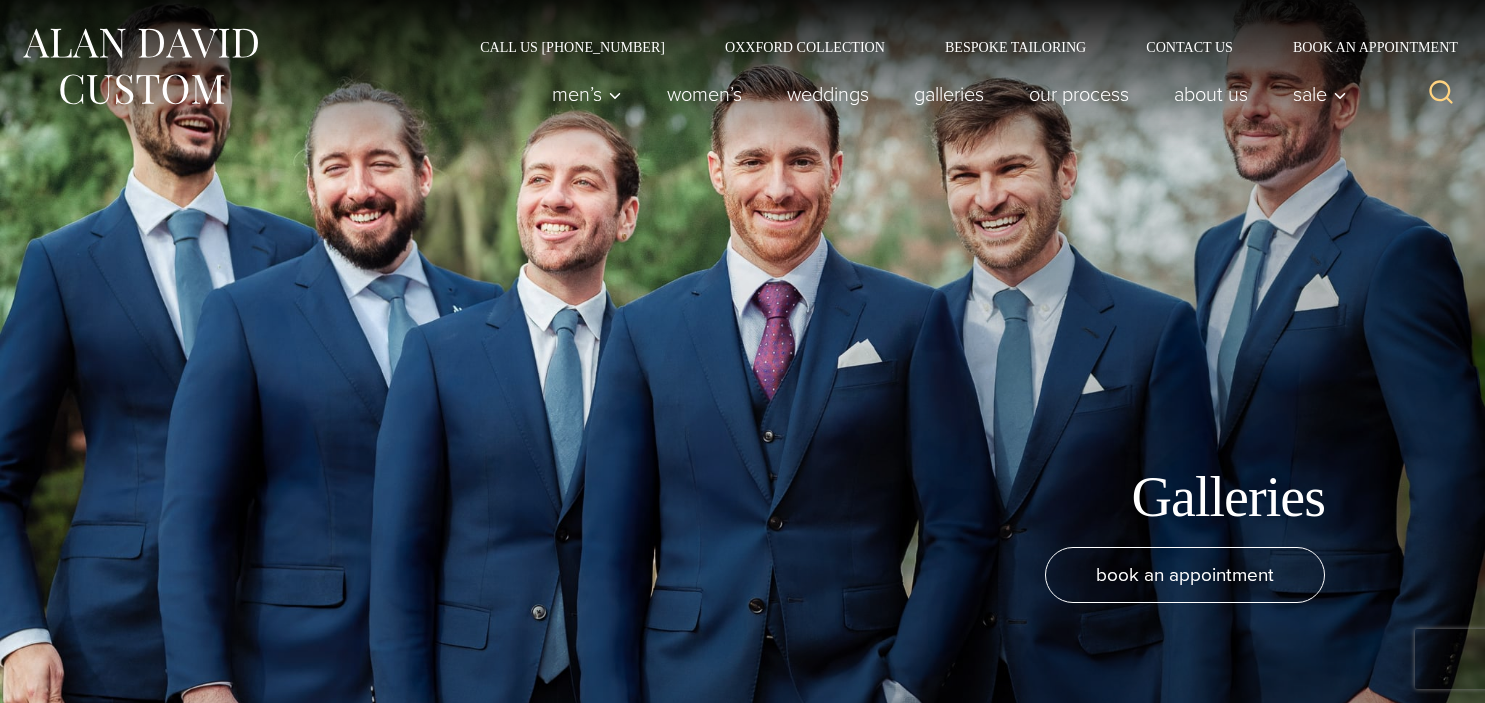 scroll, scrollTop: 0, scrollLeft: 0, axis: both 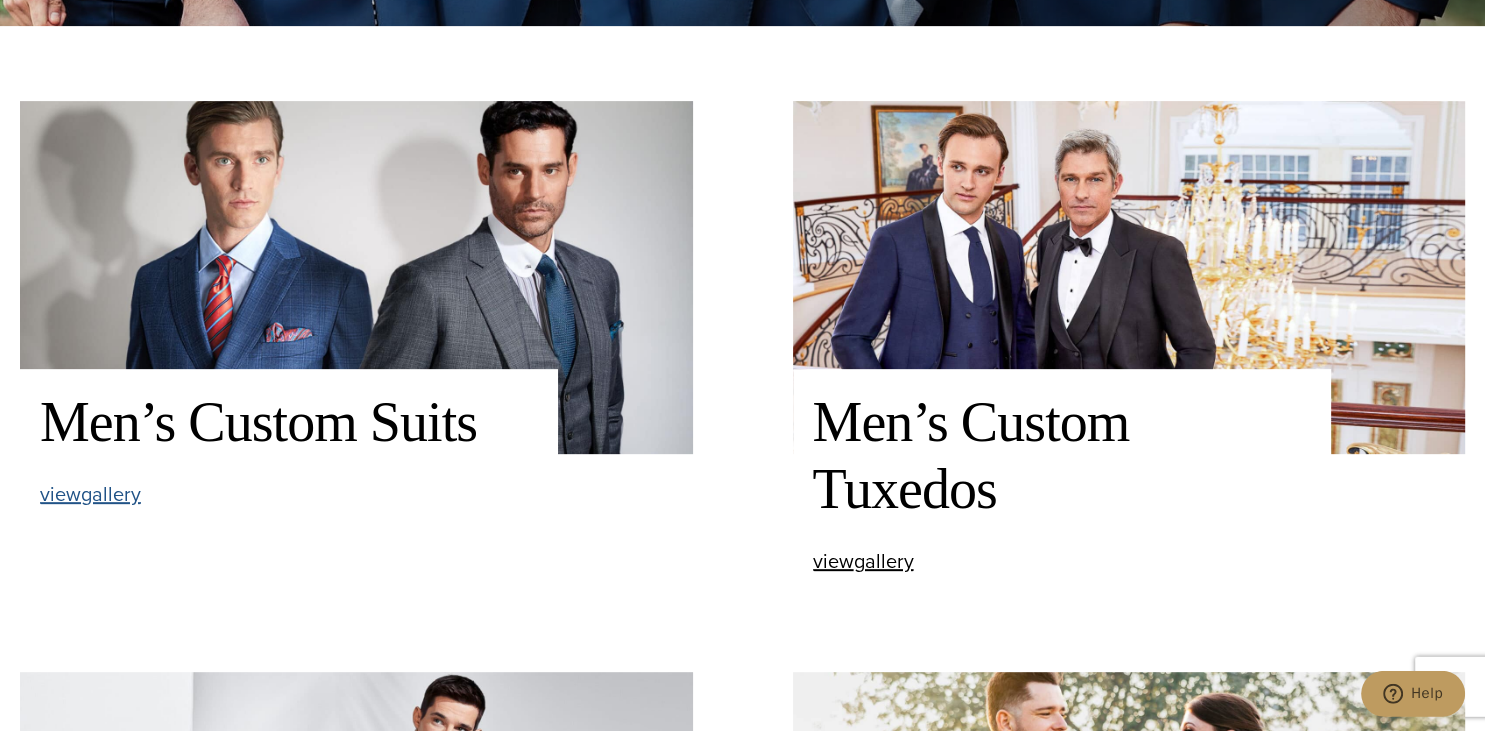 click on "view  Men’s Custom Suits  gallery" at bounding box center (90, 494) 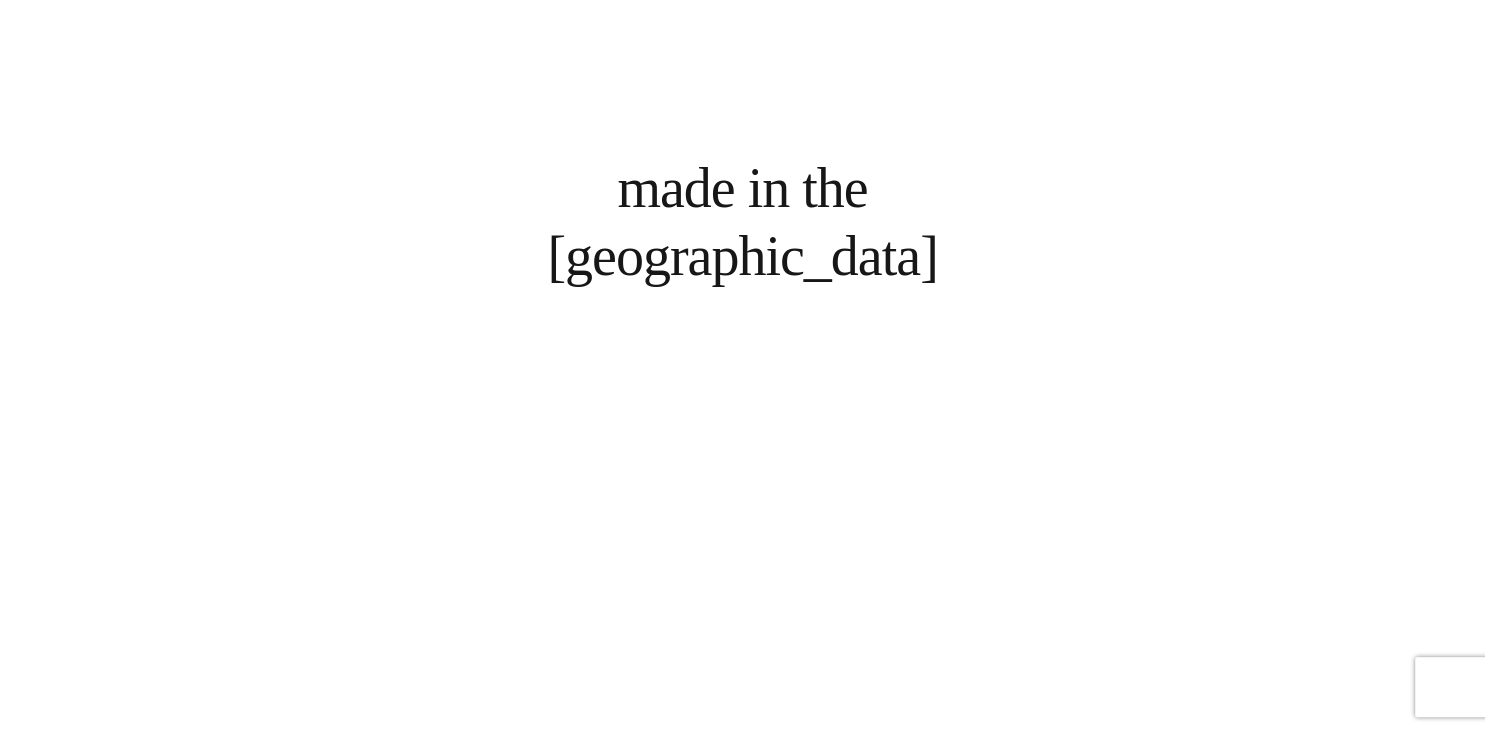 scroll, scrollTop: 1569, scrollLeft: 0, axis: vertical 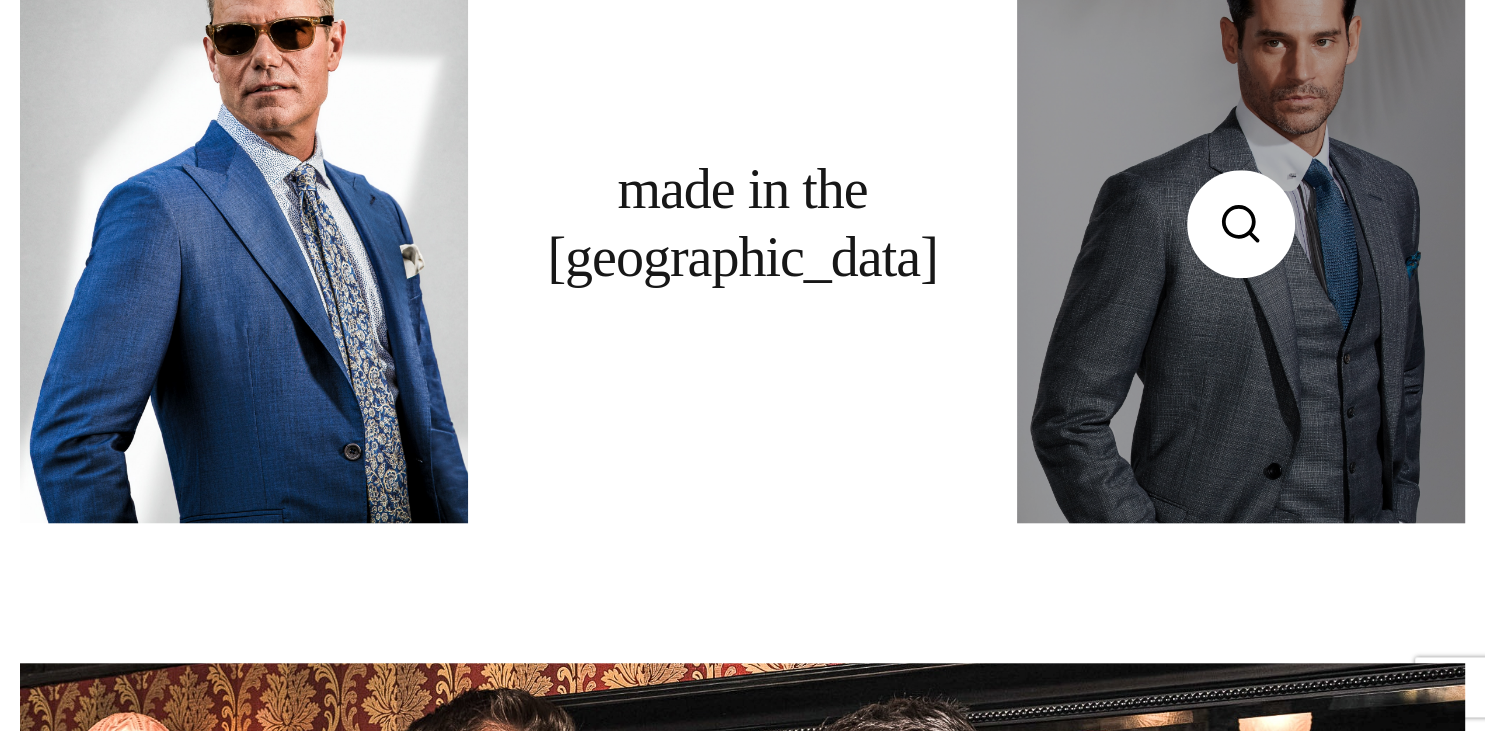 click at bounding box center [1241, 224] 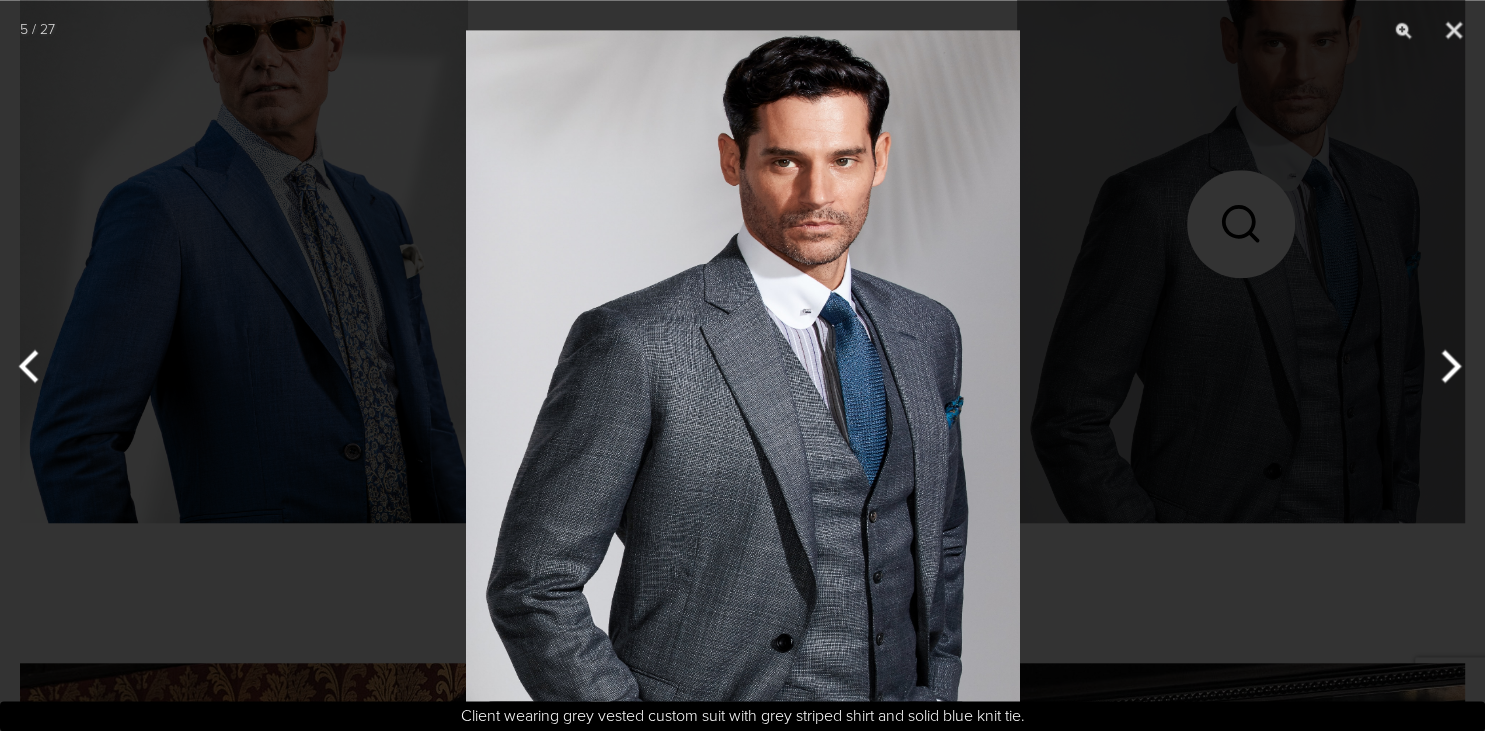 scroll, scrollTop: 0, scrollLeft: 0, axis: both 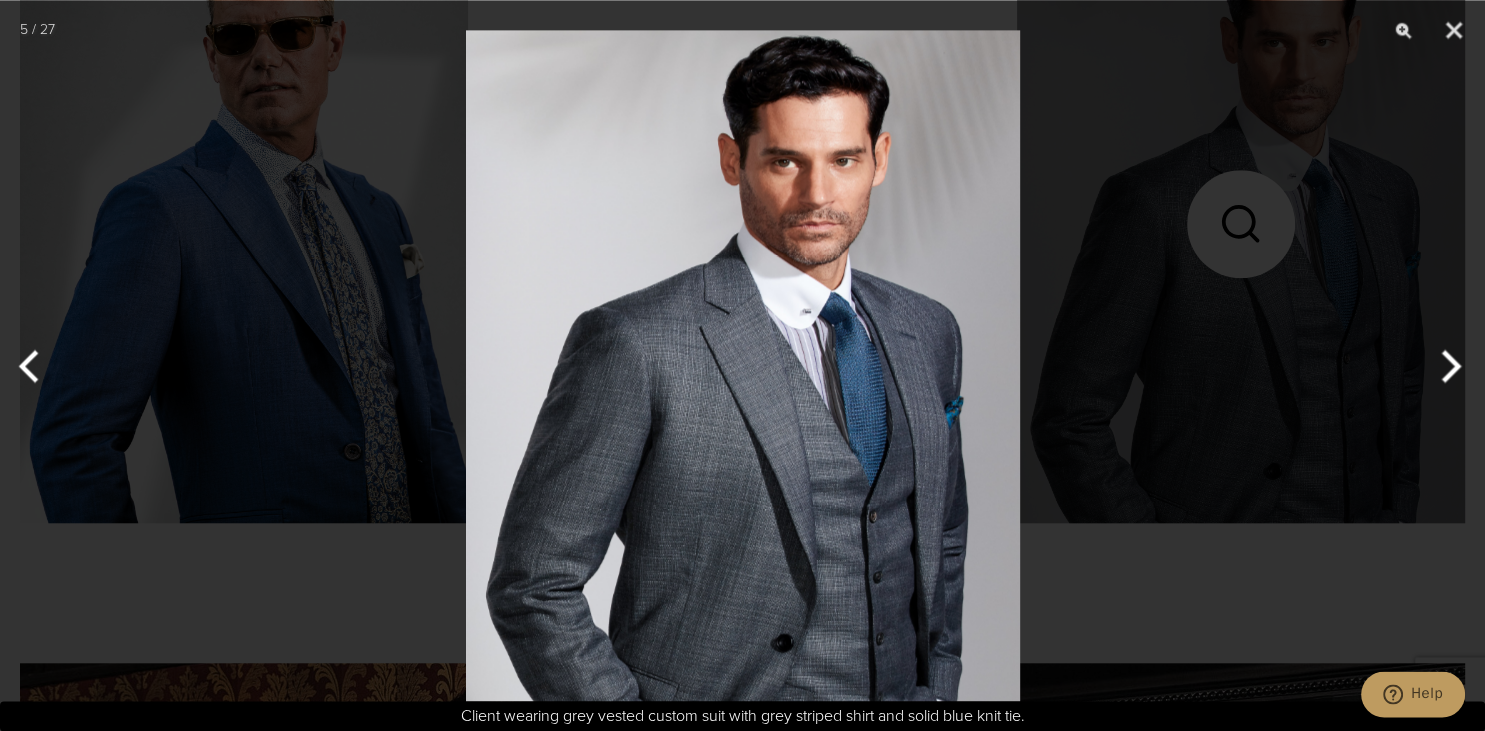click at bounding box center (1447, 366) 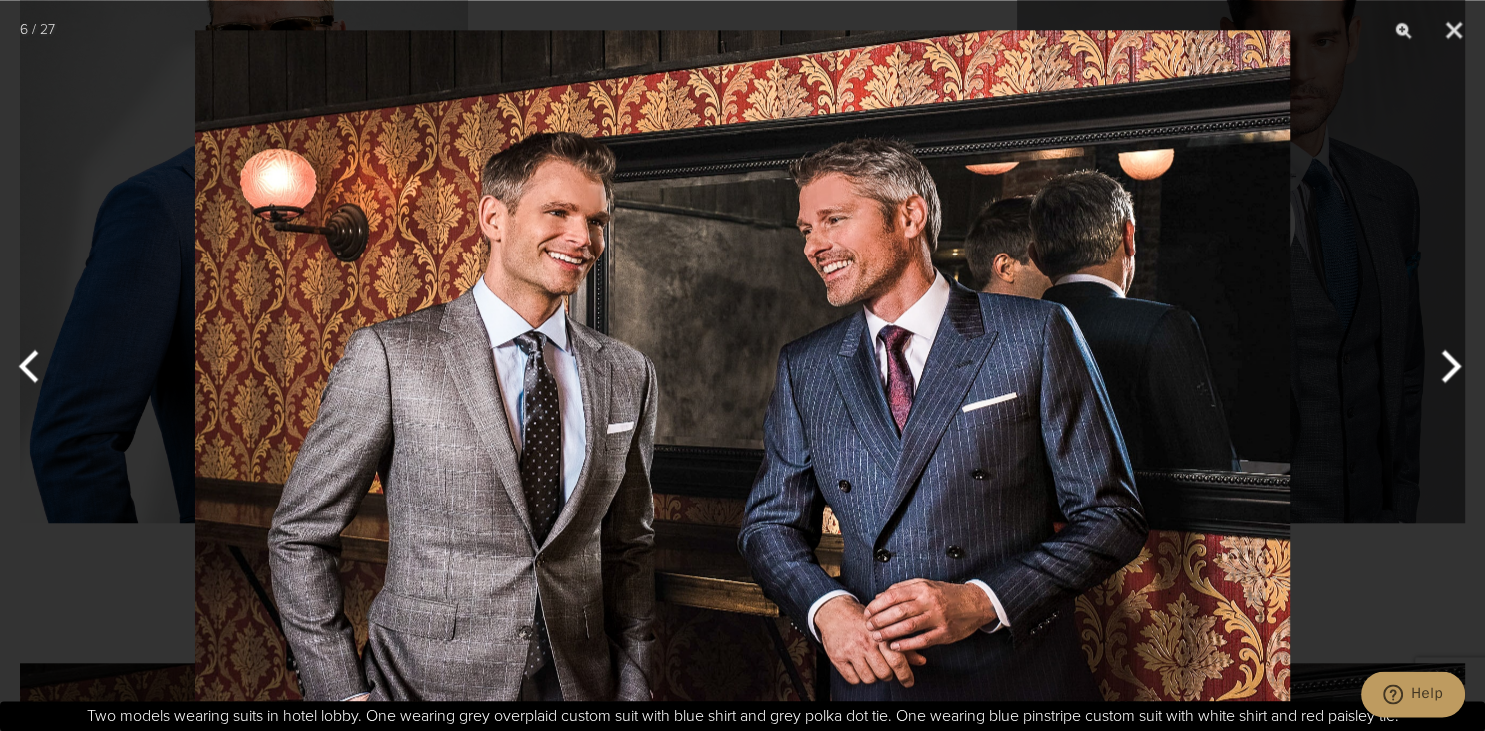 click at bounding box center (1447, 366) 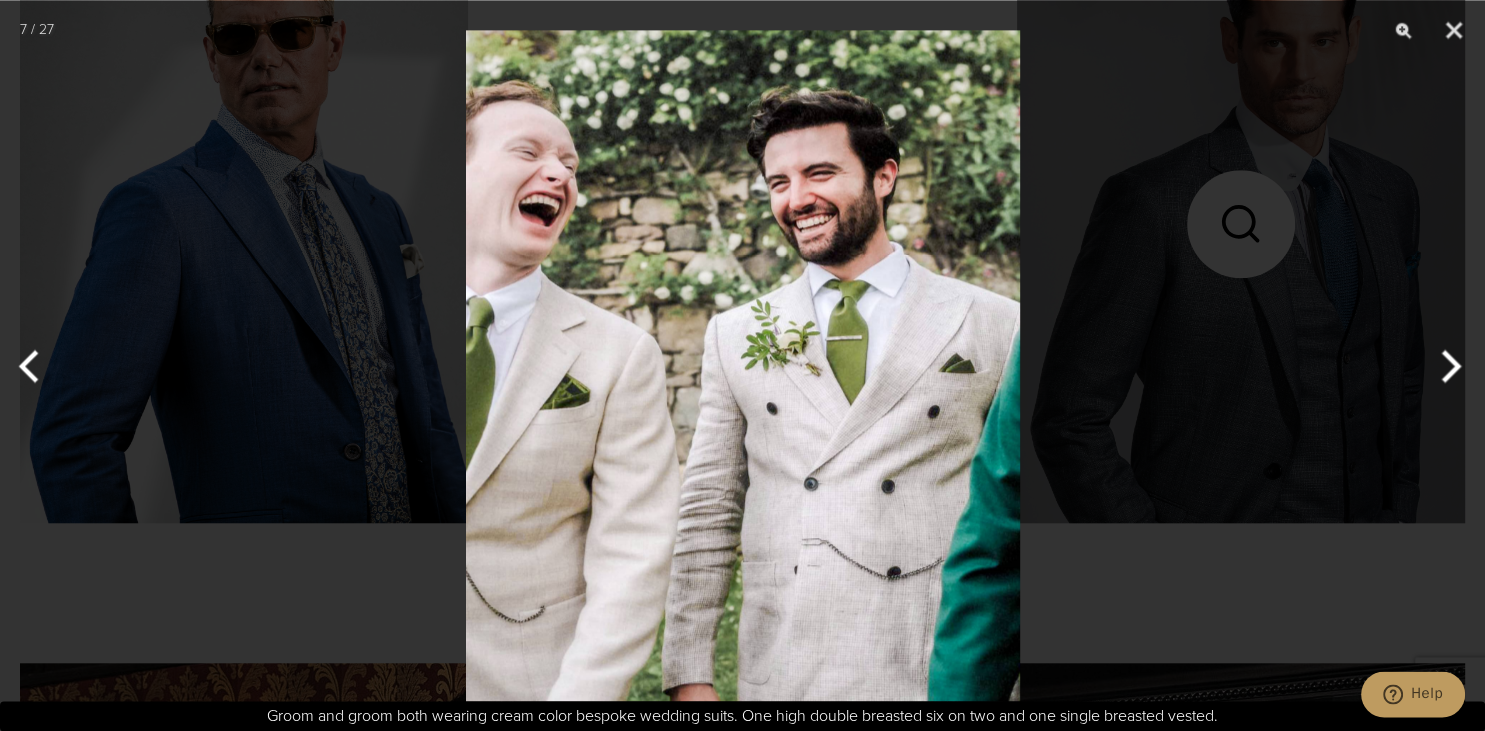 click at bounding box center [1447, 366] 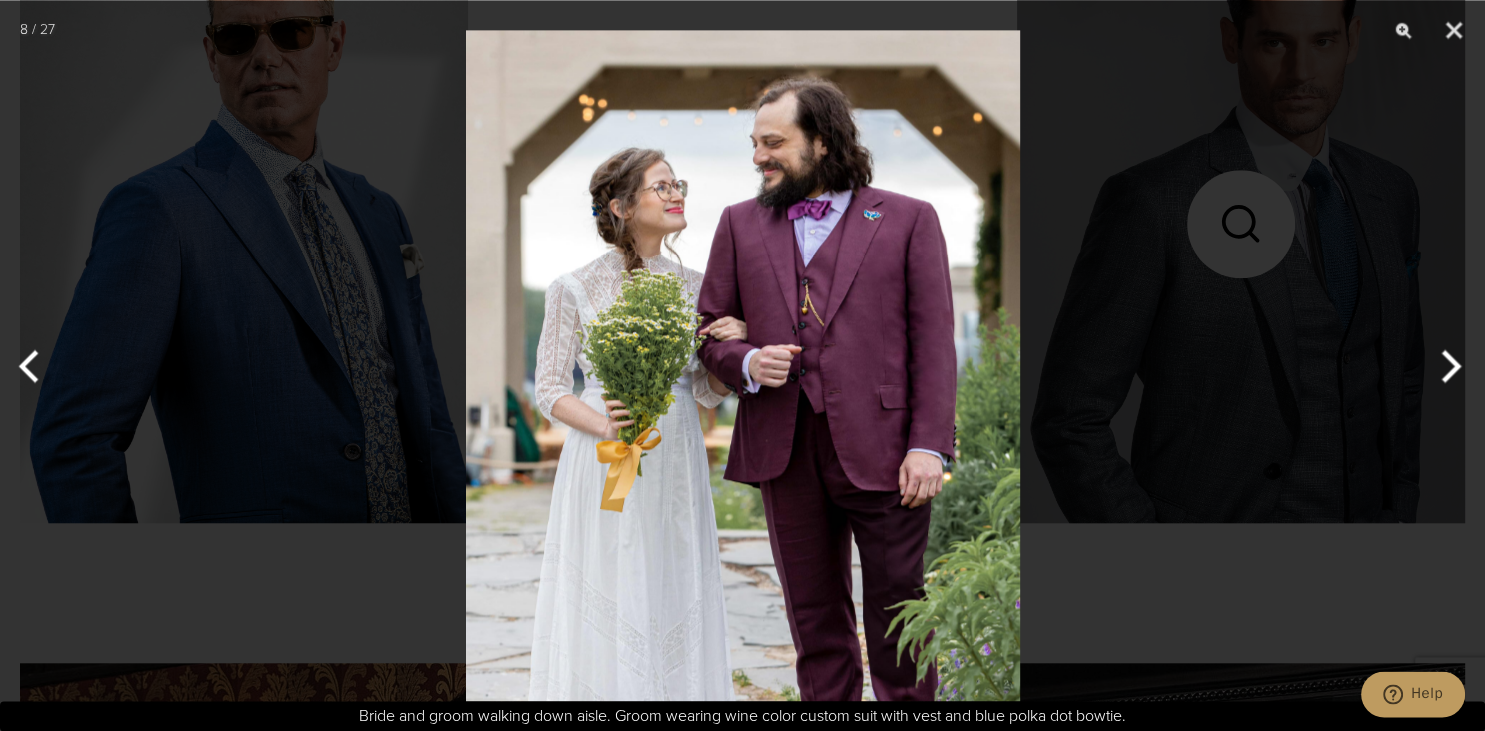 click at bounding box center [1447, 366] 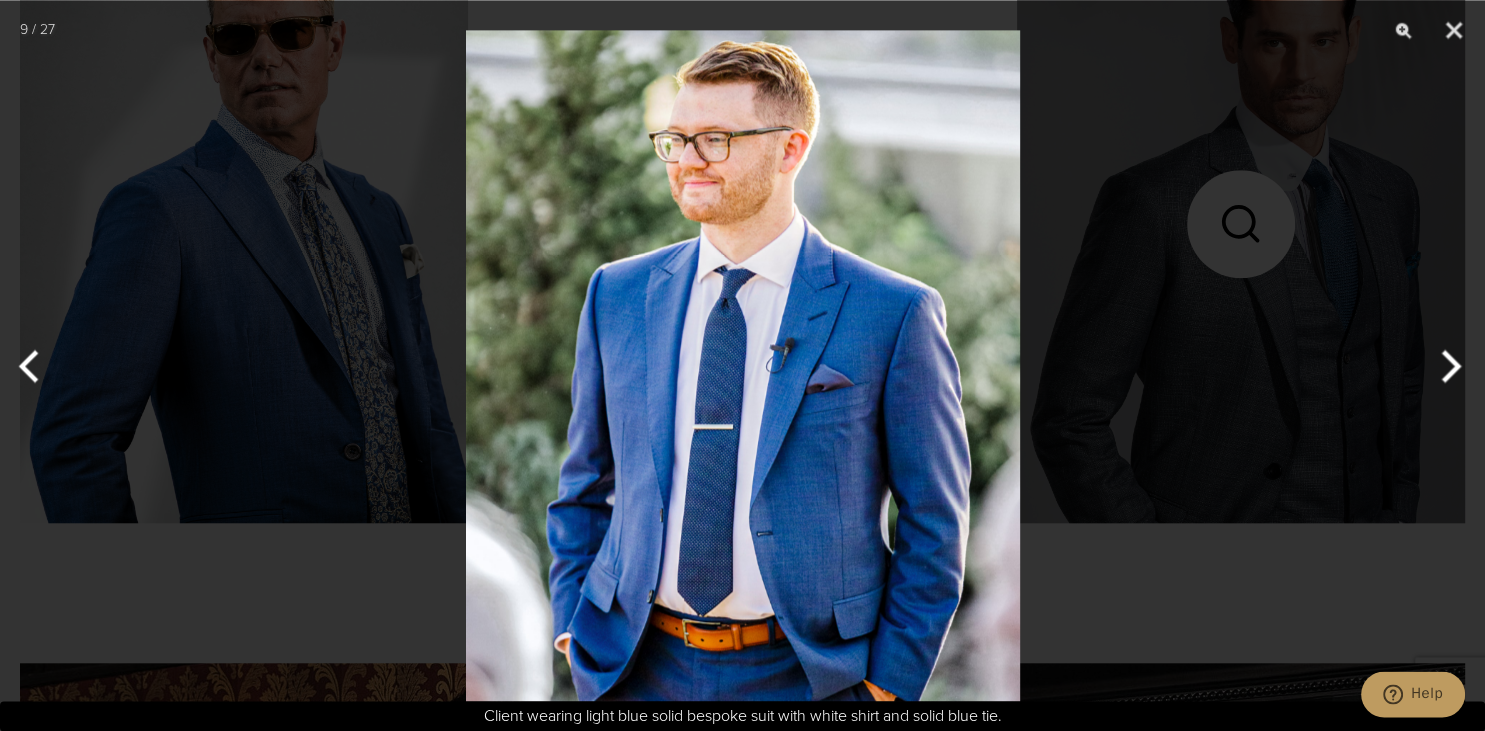 click at bounding box center [1447, 366] 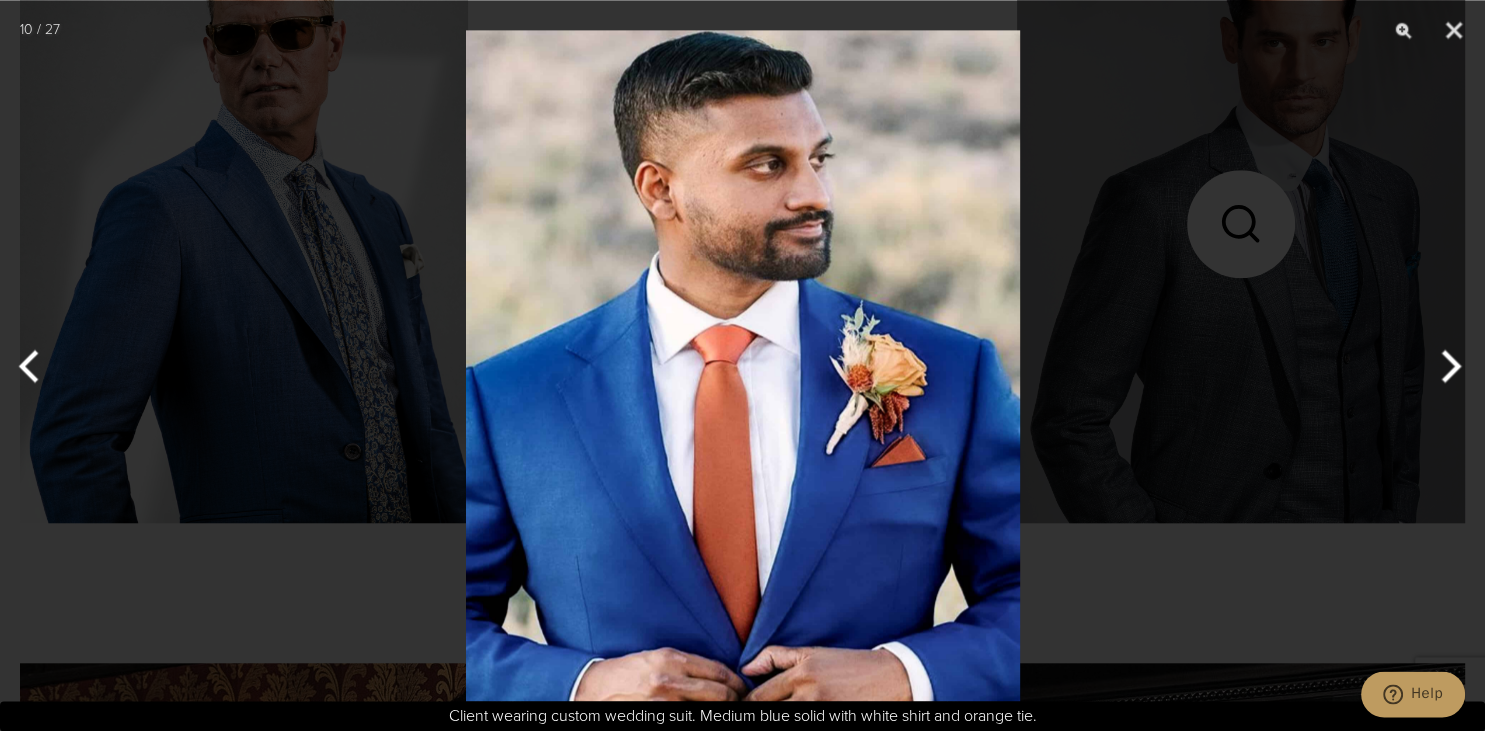 click at bounding box center [37, 366] 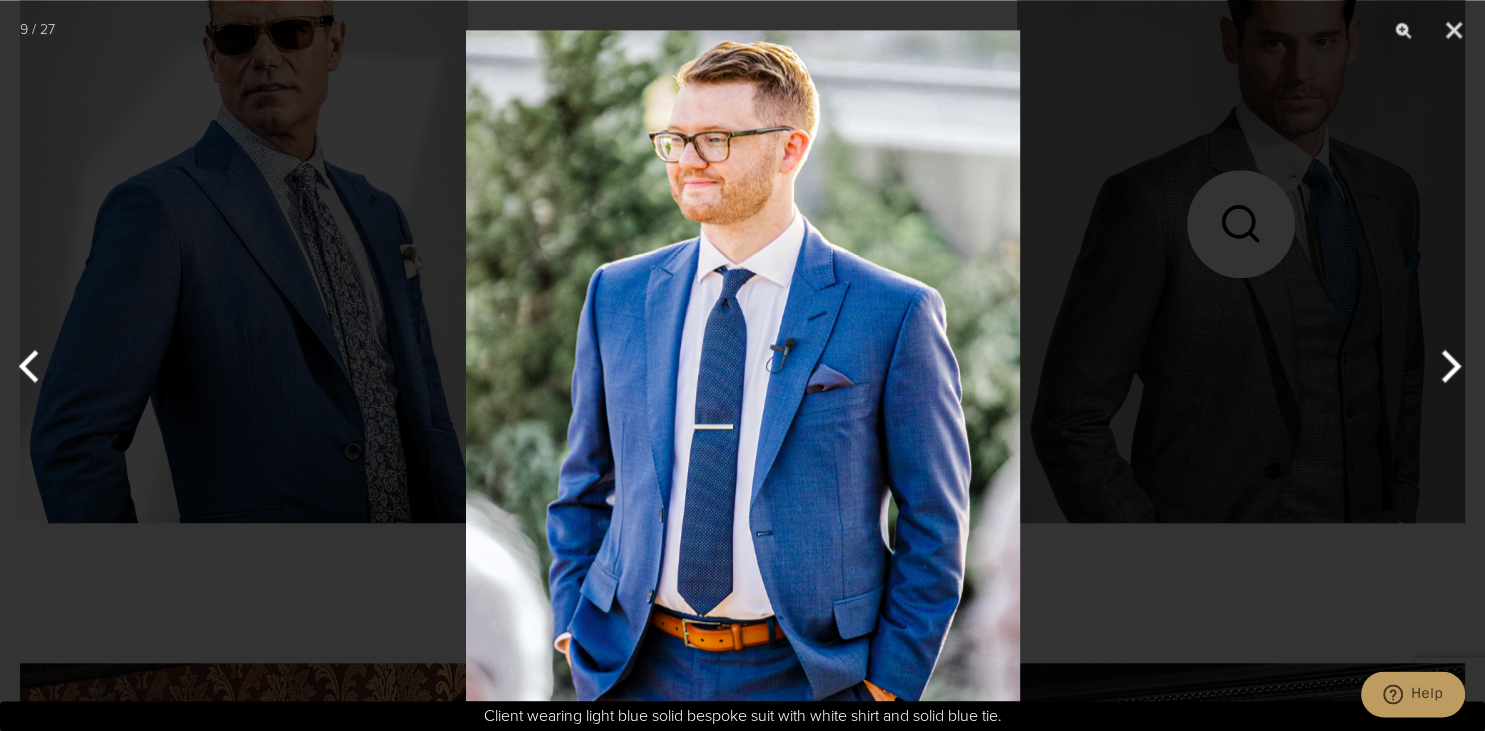 click at bounding box center (1447, 366) 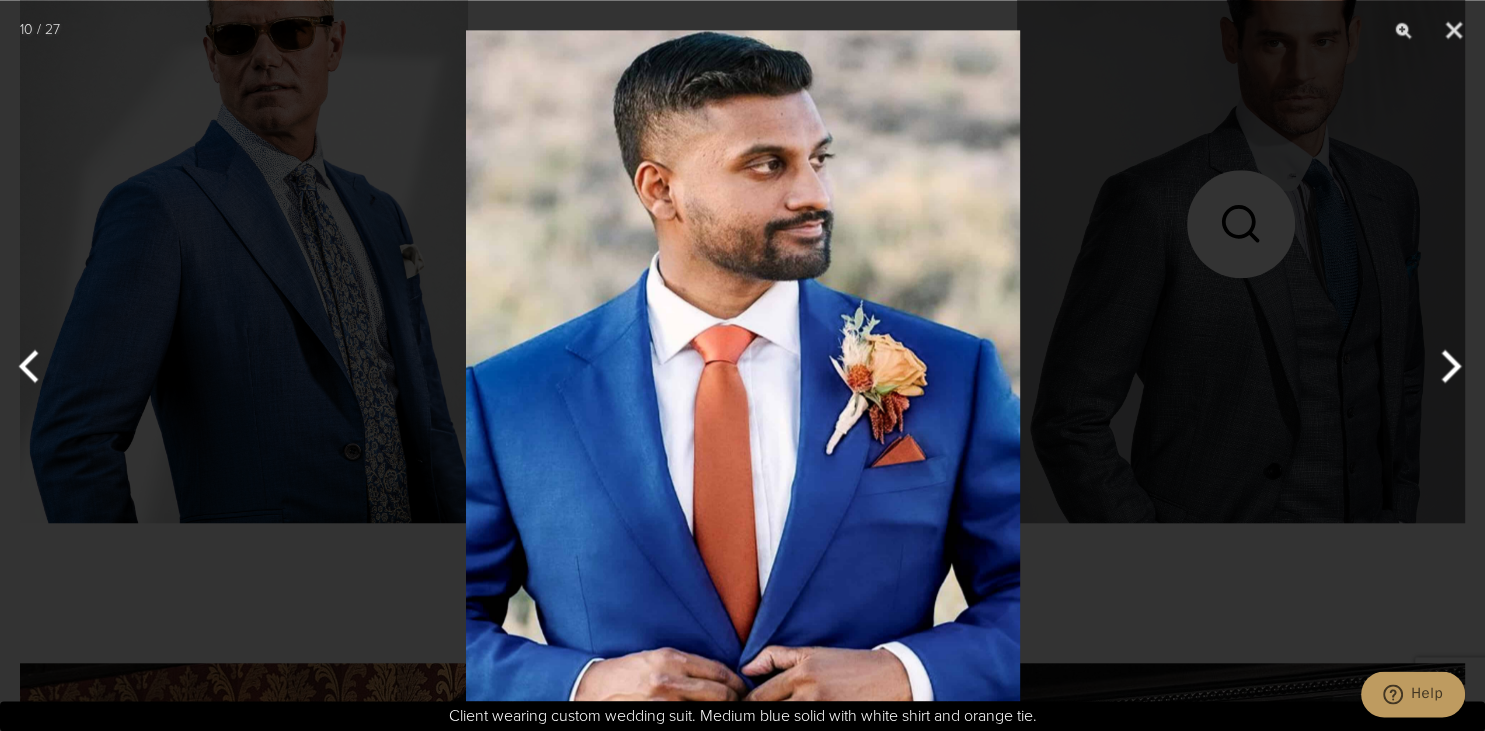 click at bounding box center (1447, 366) 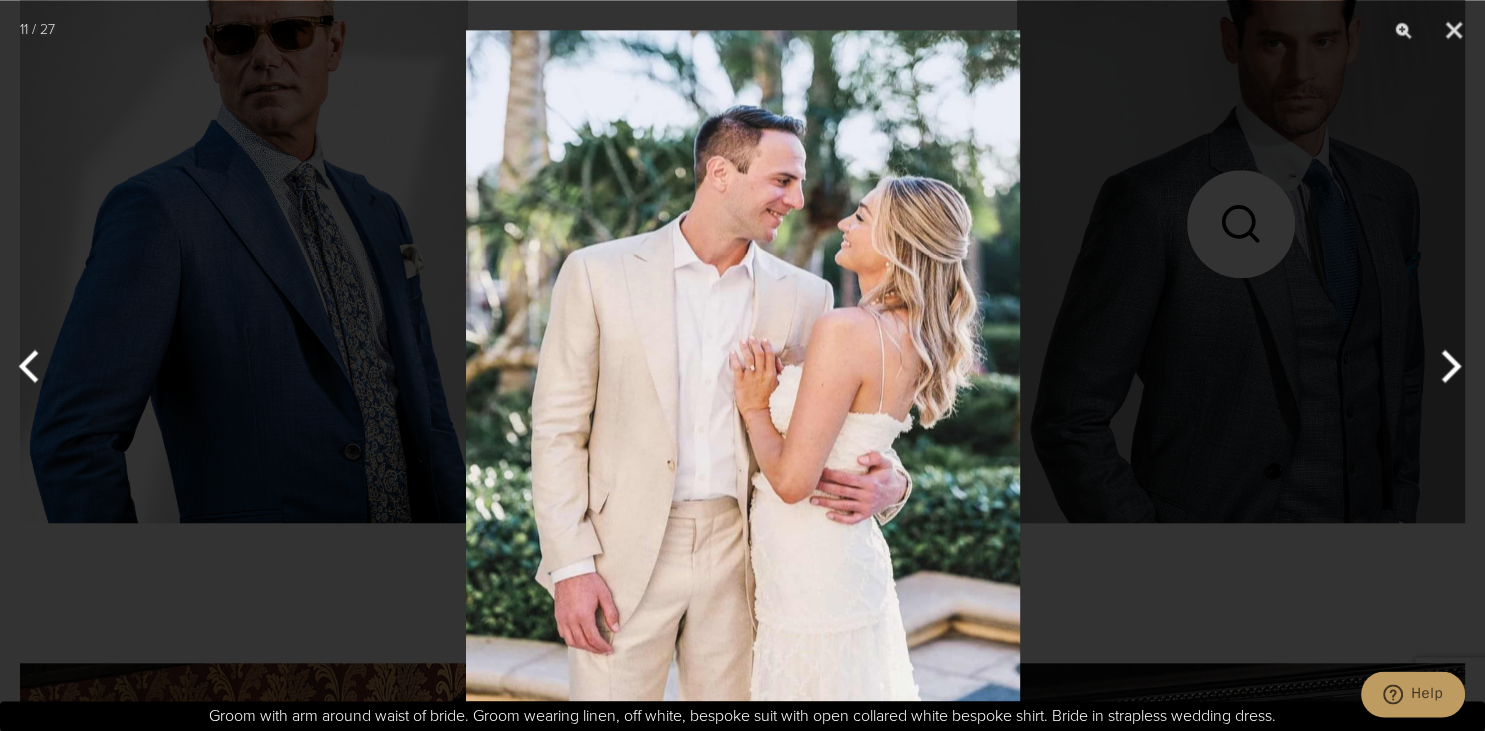 click at bounding box center [1447, 366] 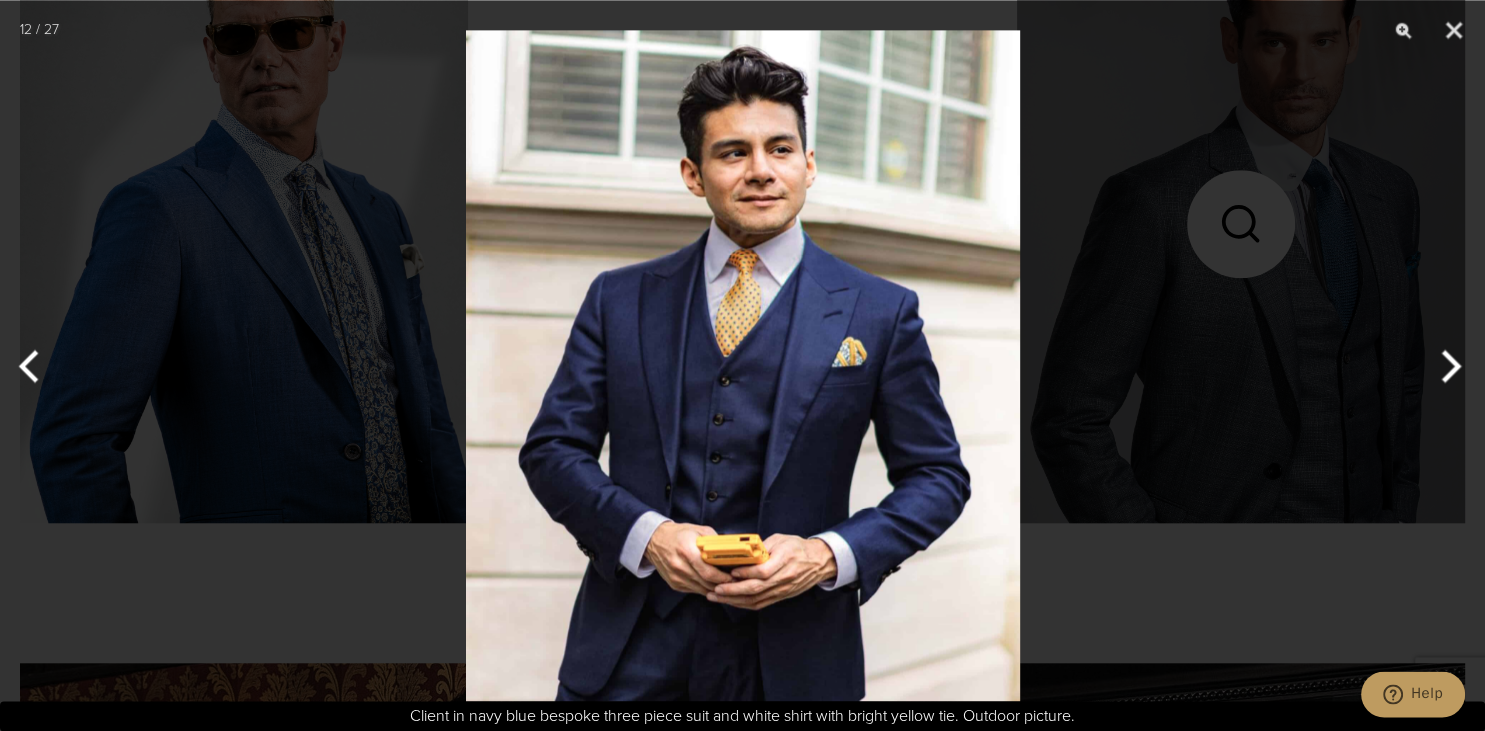 click at bounding box center (1447, 366) 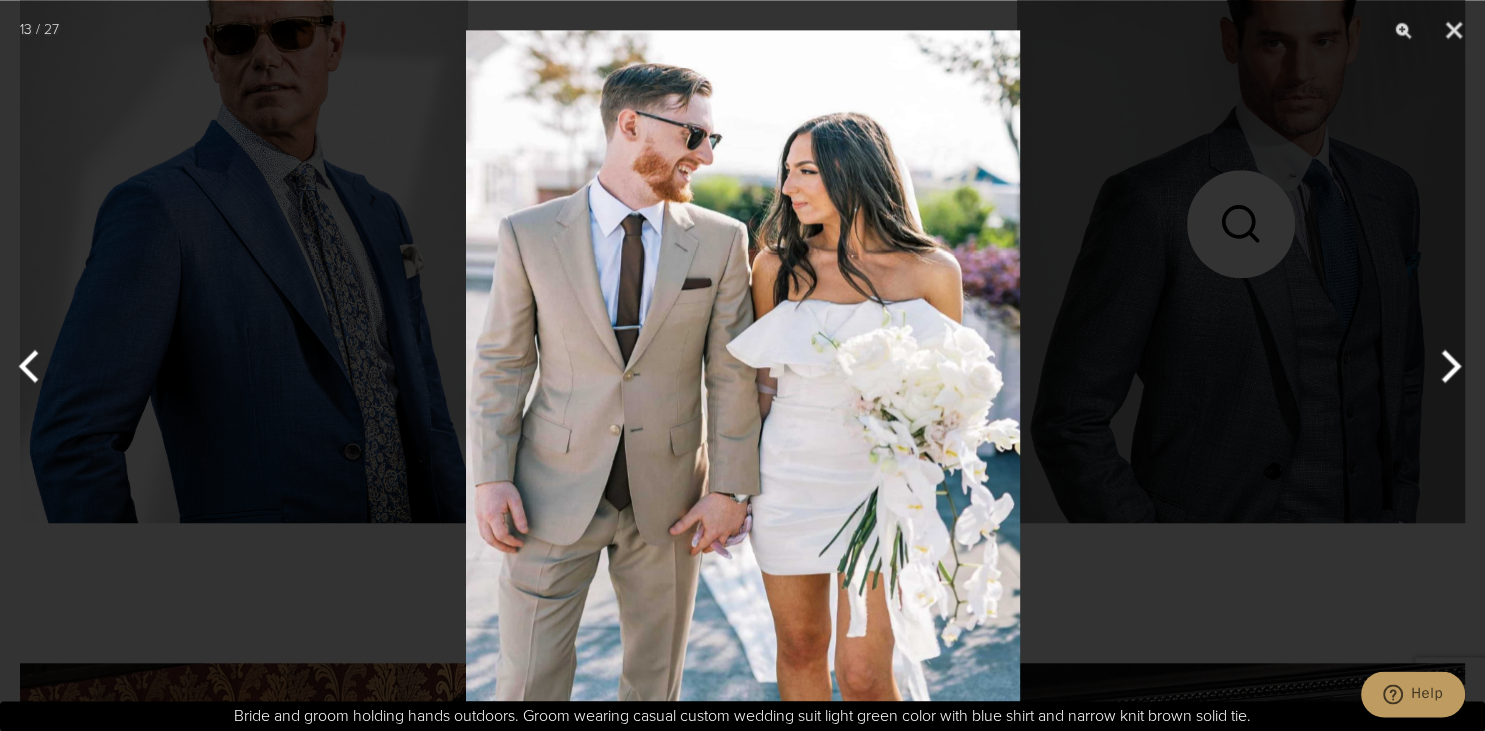 click at bounding box center (1447, 366) 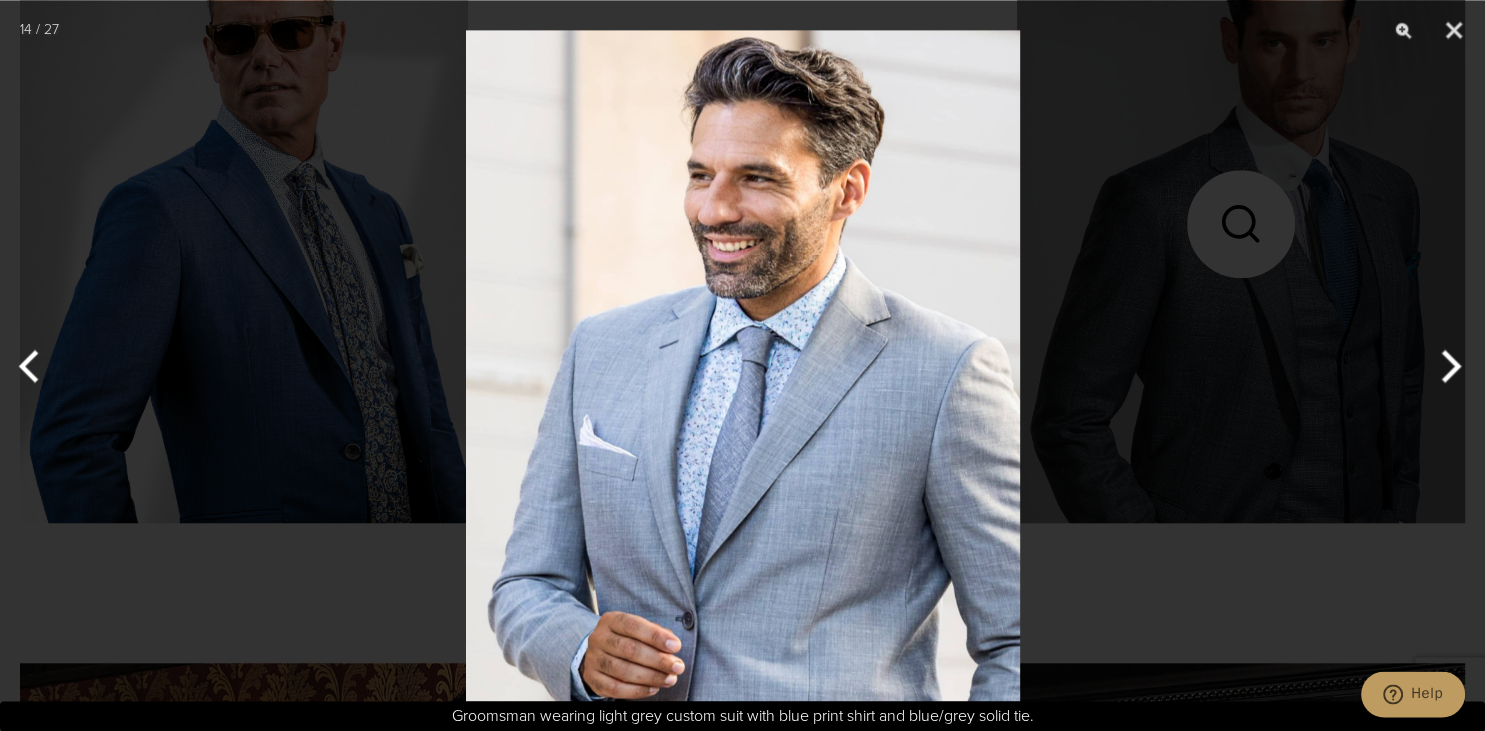 click at bounding box center [1447, 366] 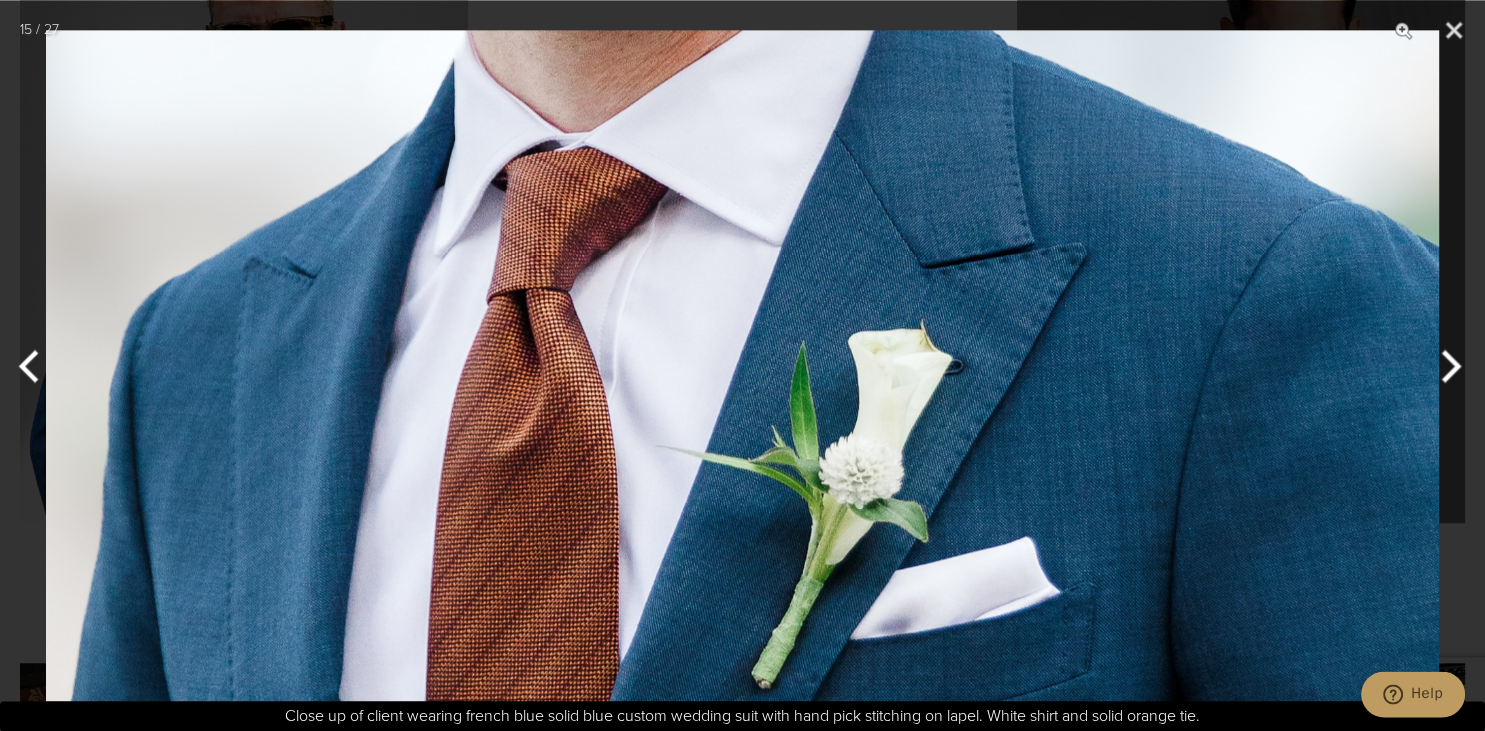 click at bounding box center (1447, 366) 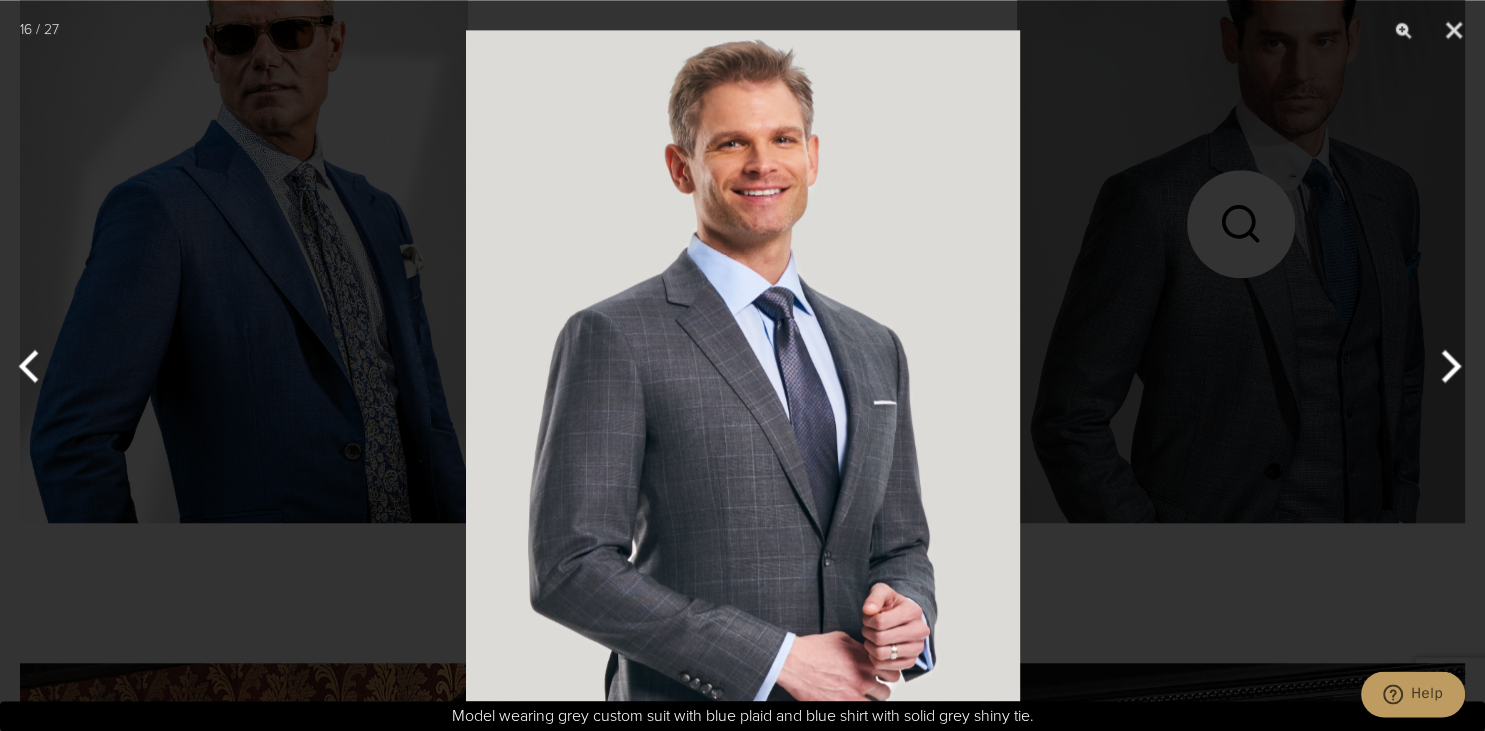 click at bounding box center [37, 366] 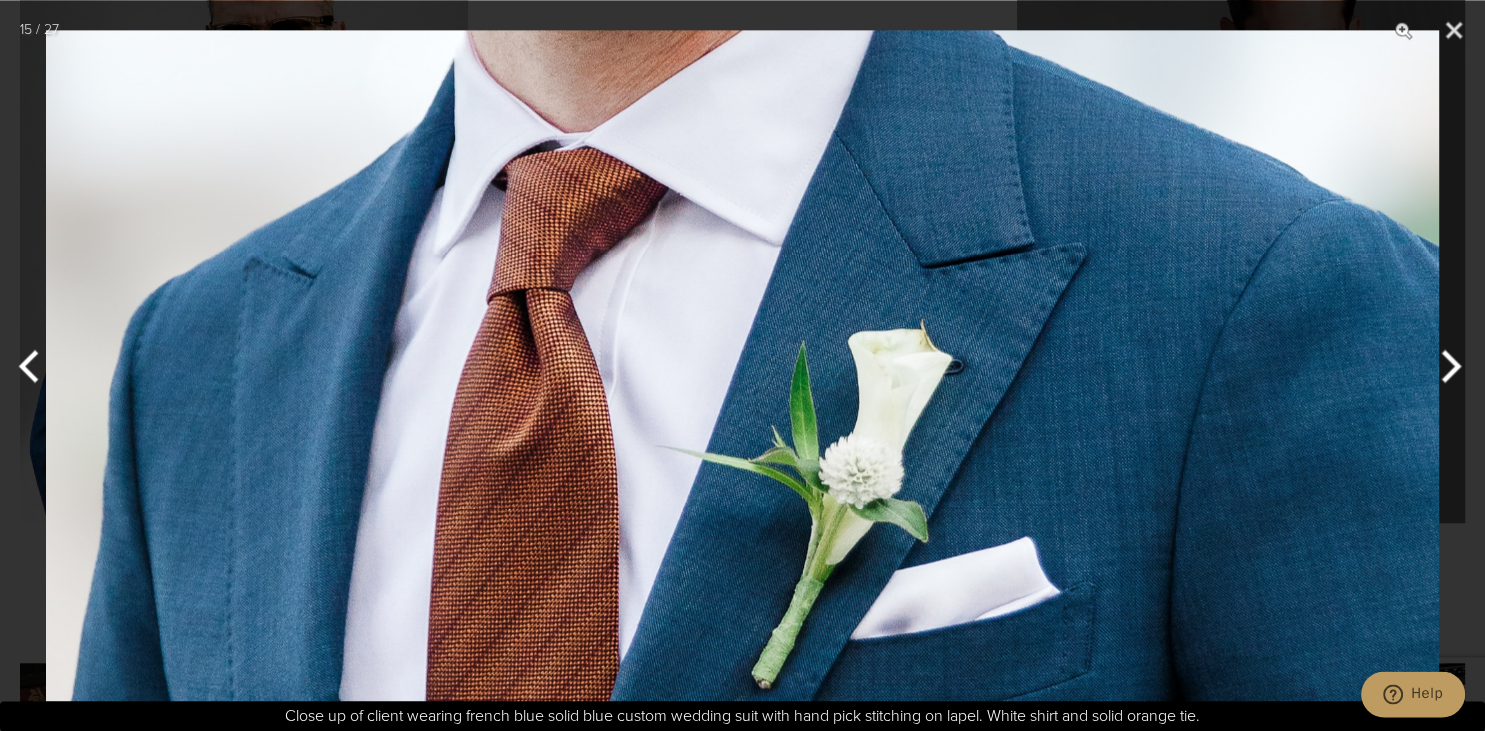 click at bounding box center [1447, 366] 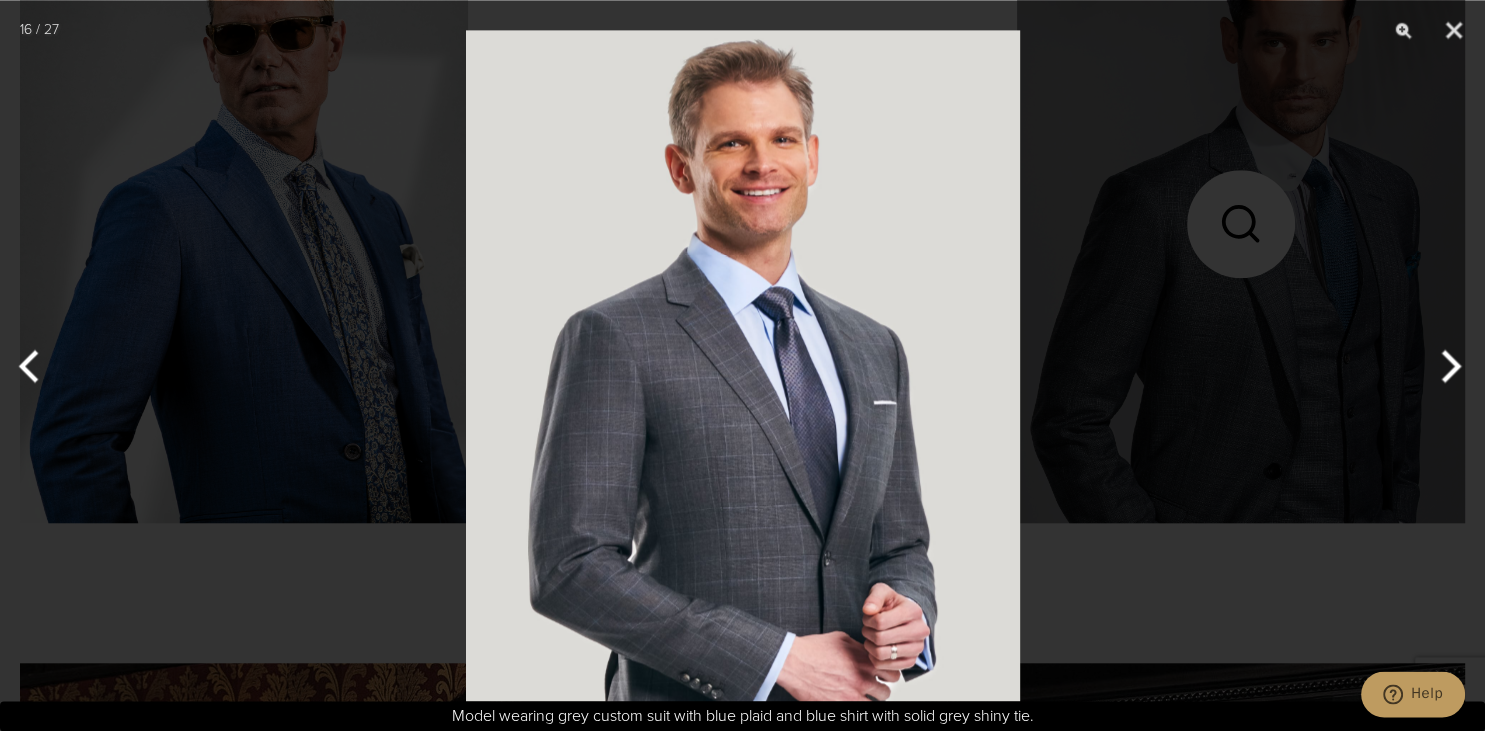 click at bounding box center [1447, 366] 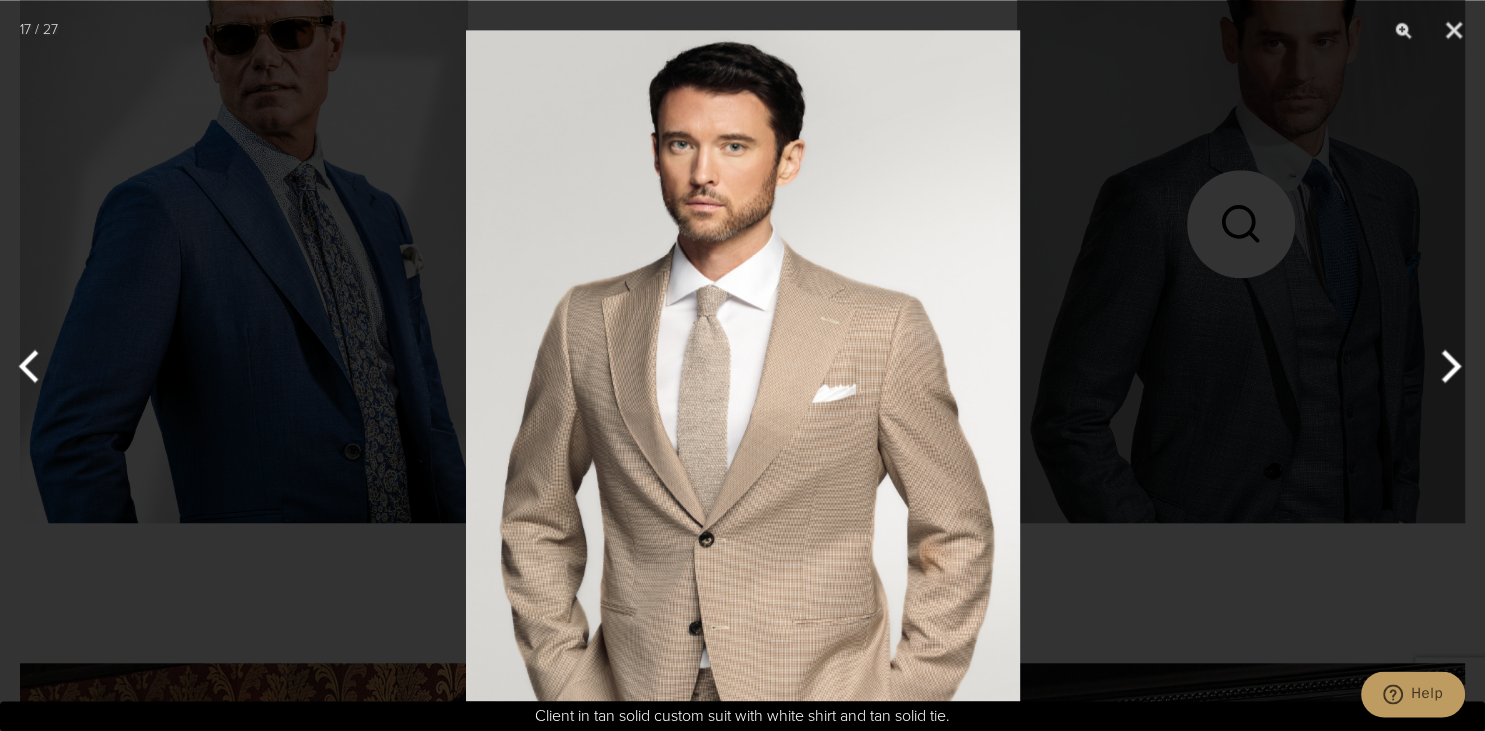 click at bounding box center [1447, 366] 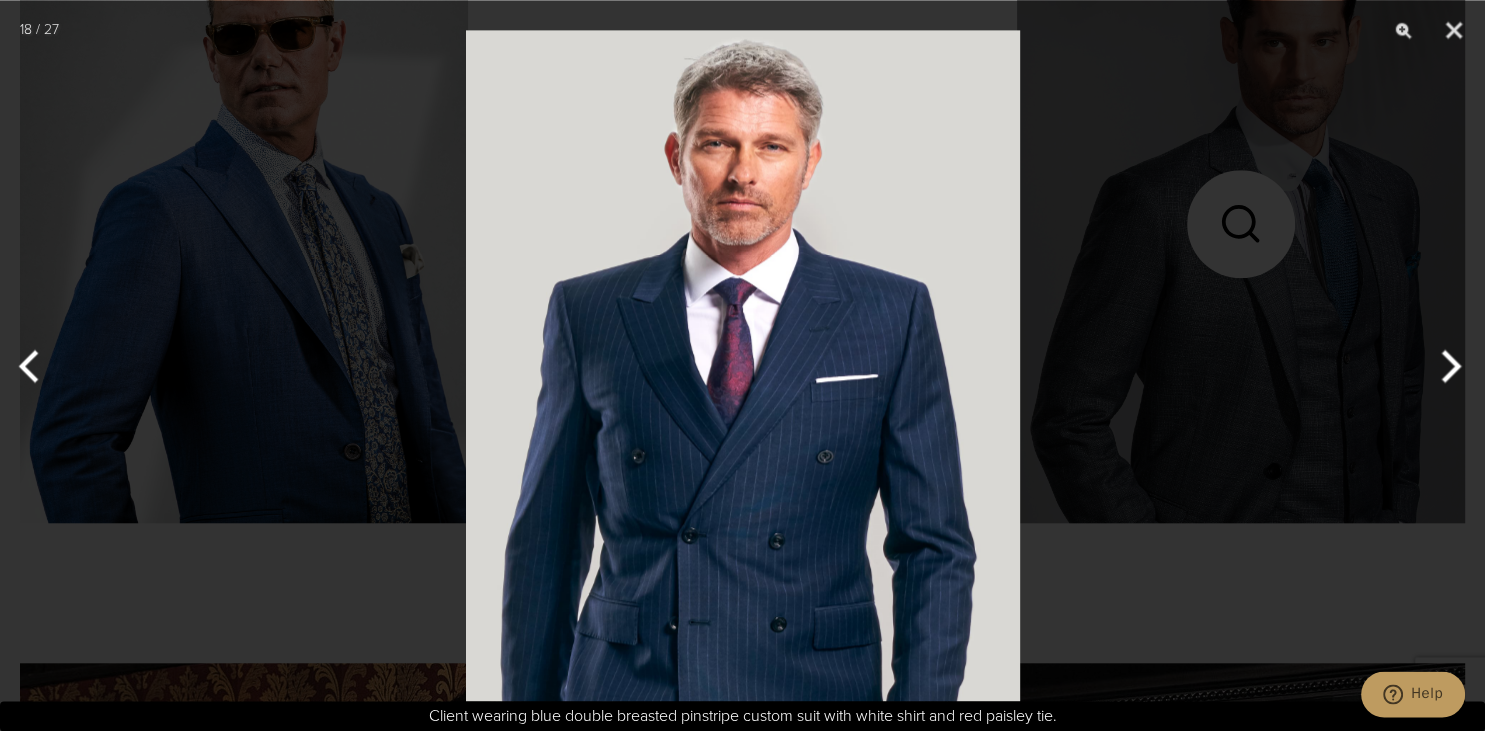 click at bounding box center [37, 366] 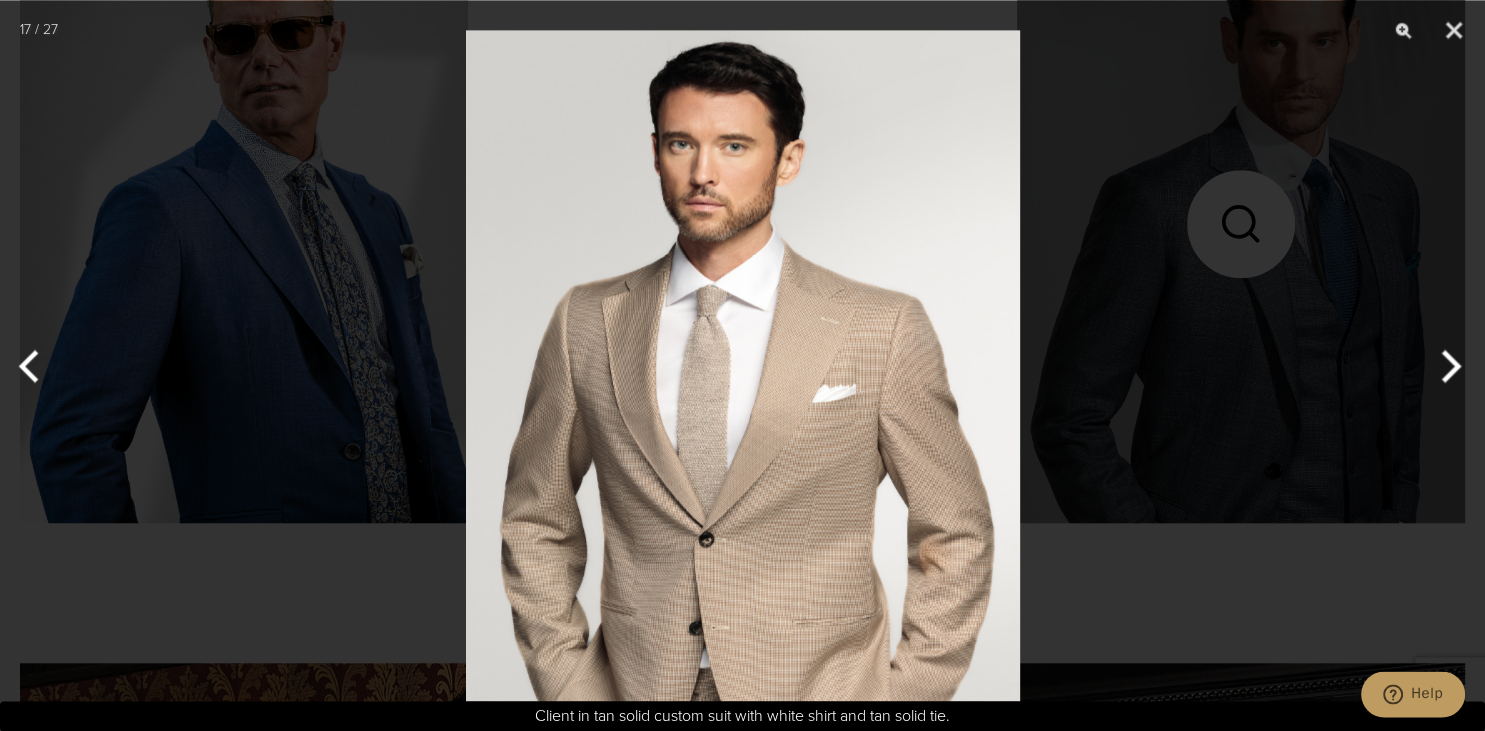 click at bounding box center [743, 365] 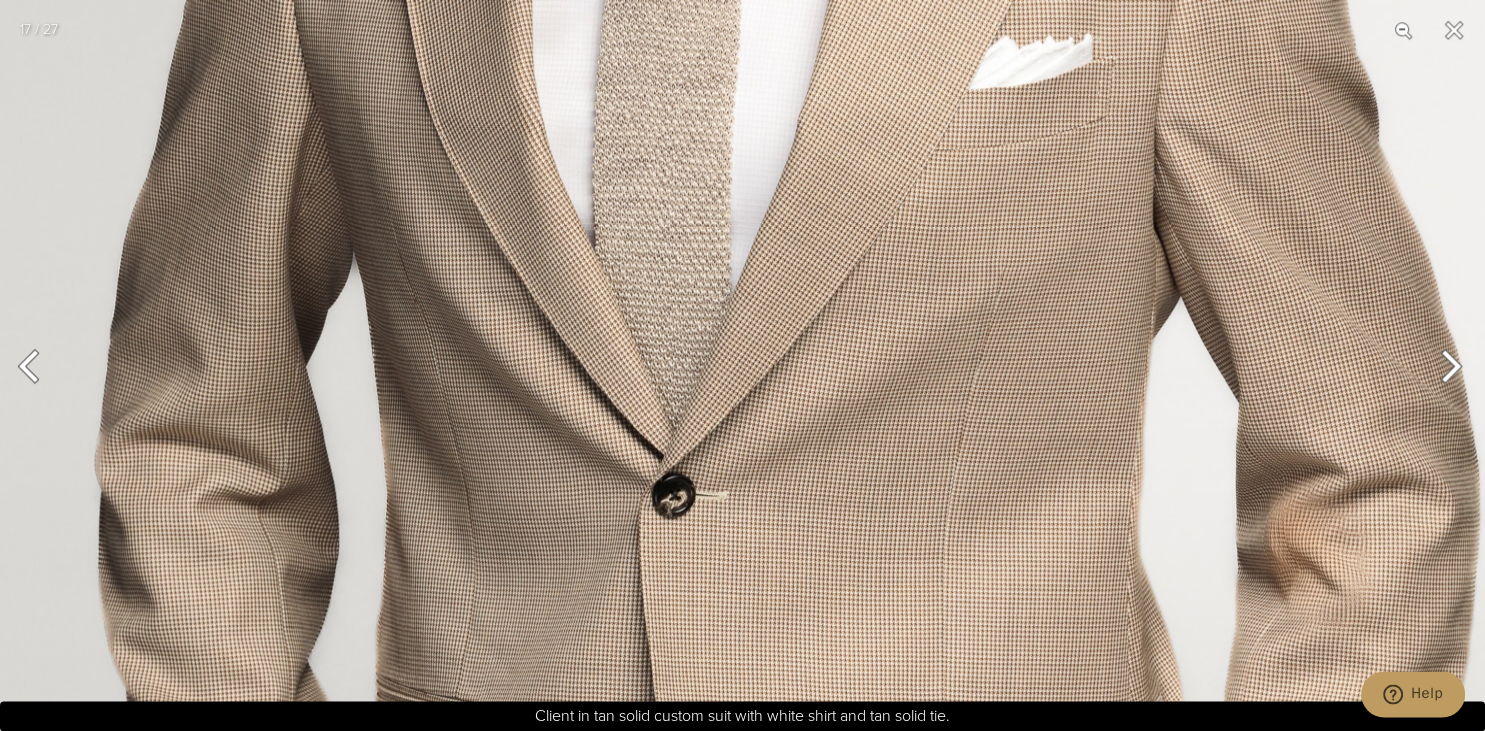 scroll, scrollTop: 1568, scrollLeft: 0, axis: vertical 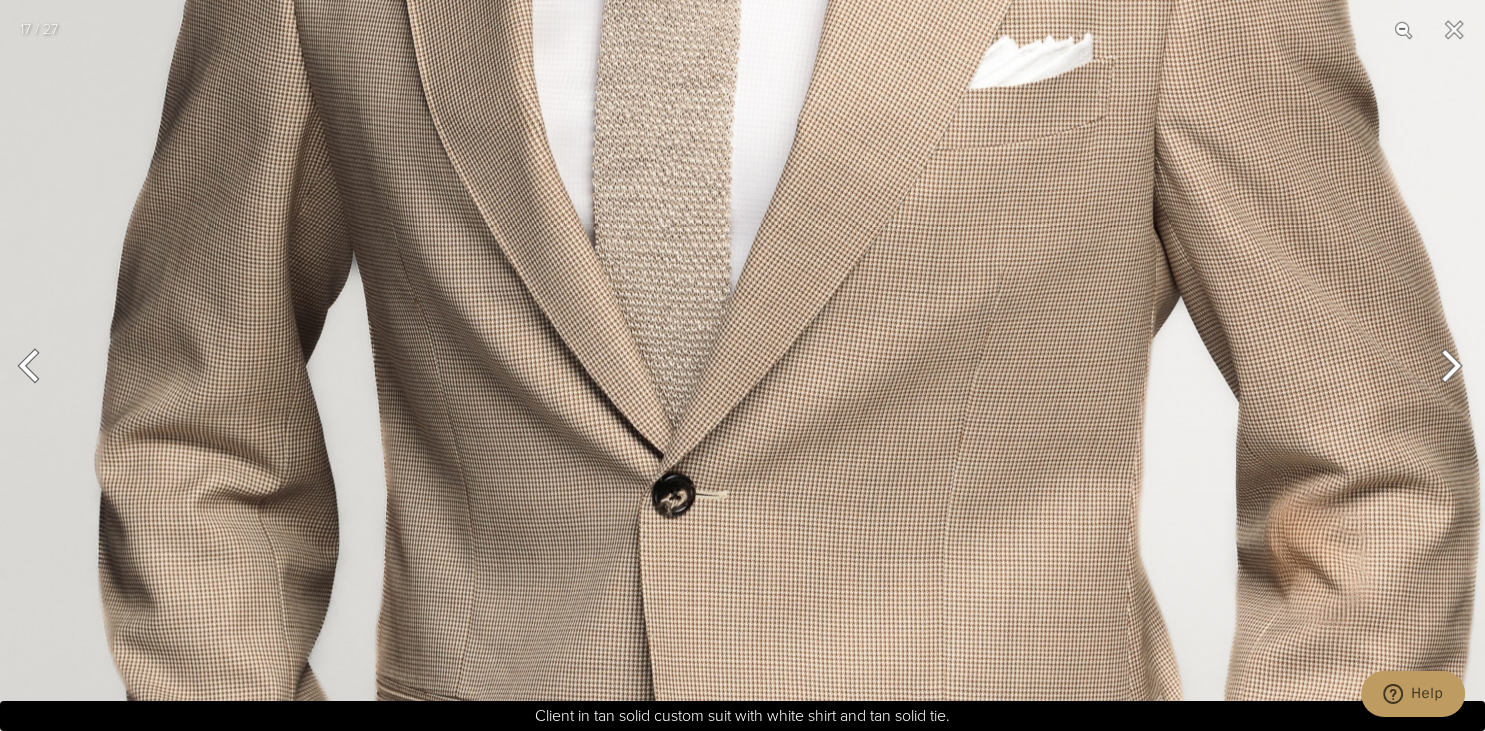 click at bounding box center (37, 366) 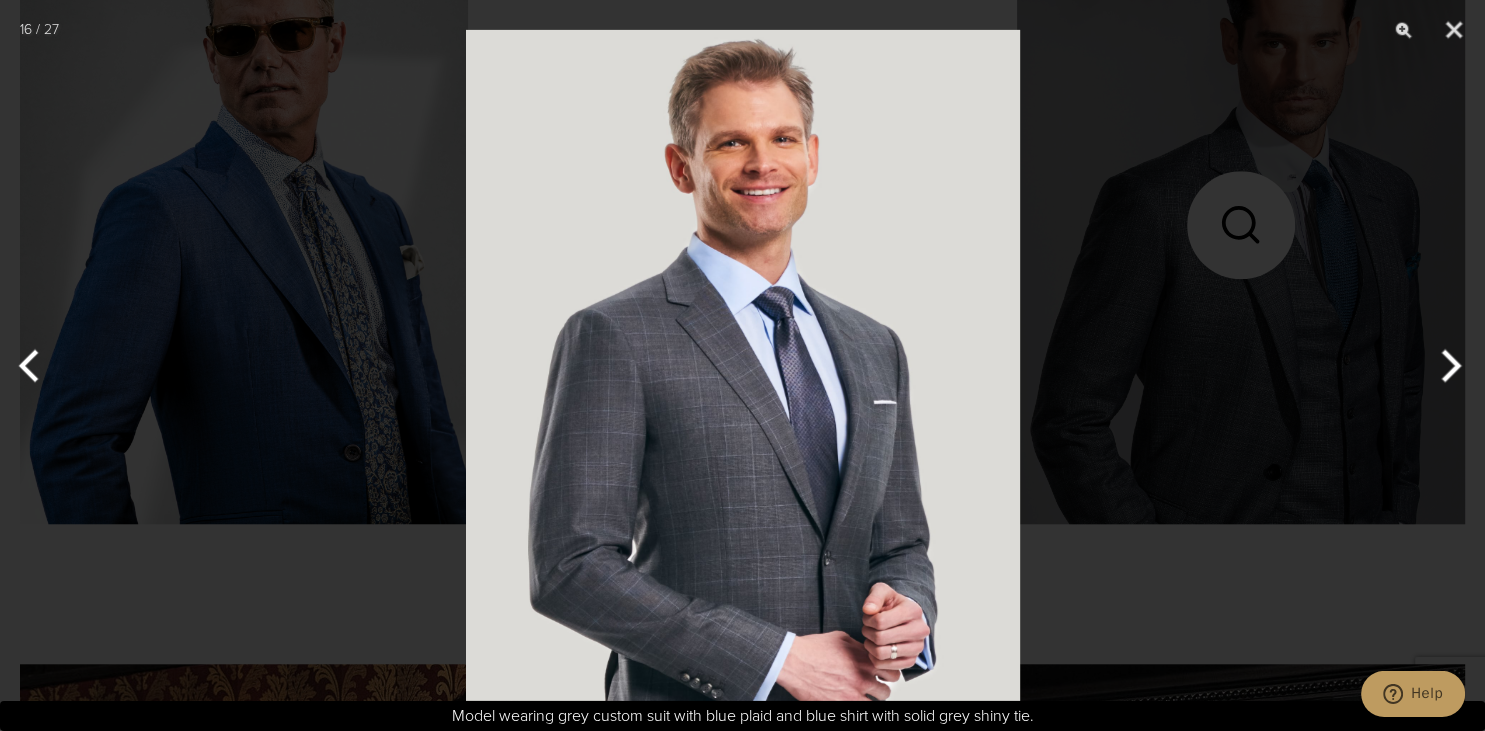 click at bounding box center [743, 365] 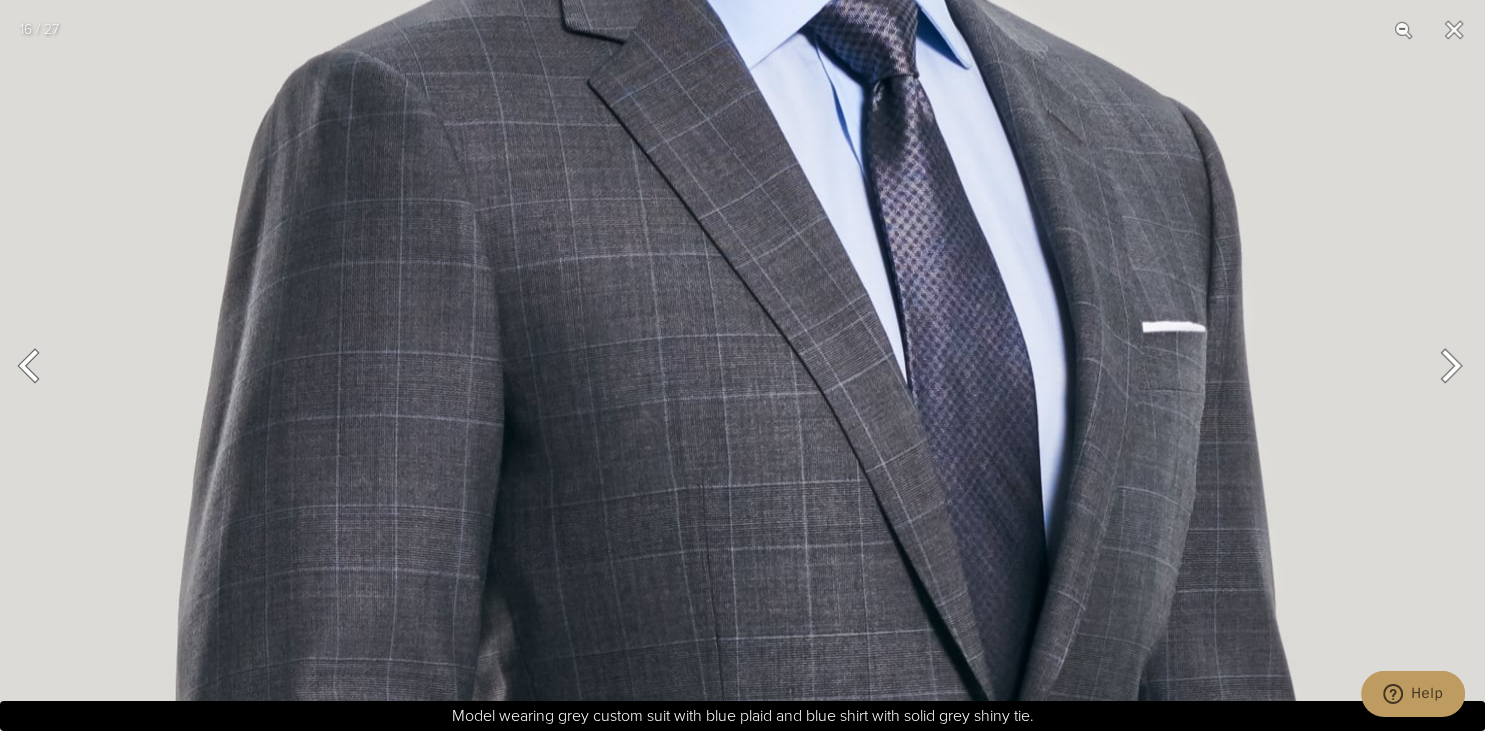 click at bounding box center [1447, 366] 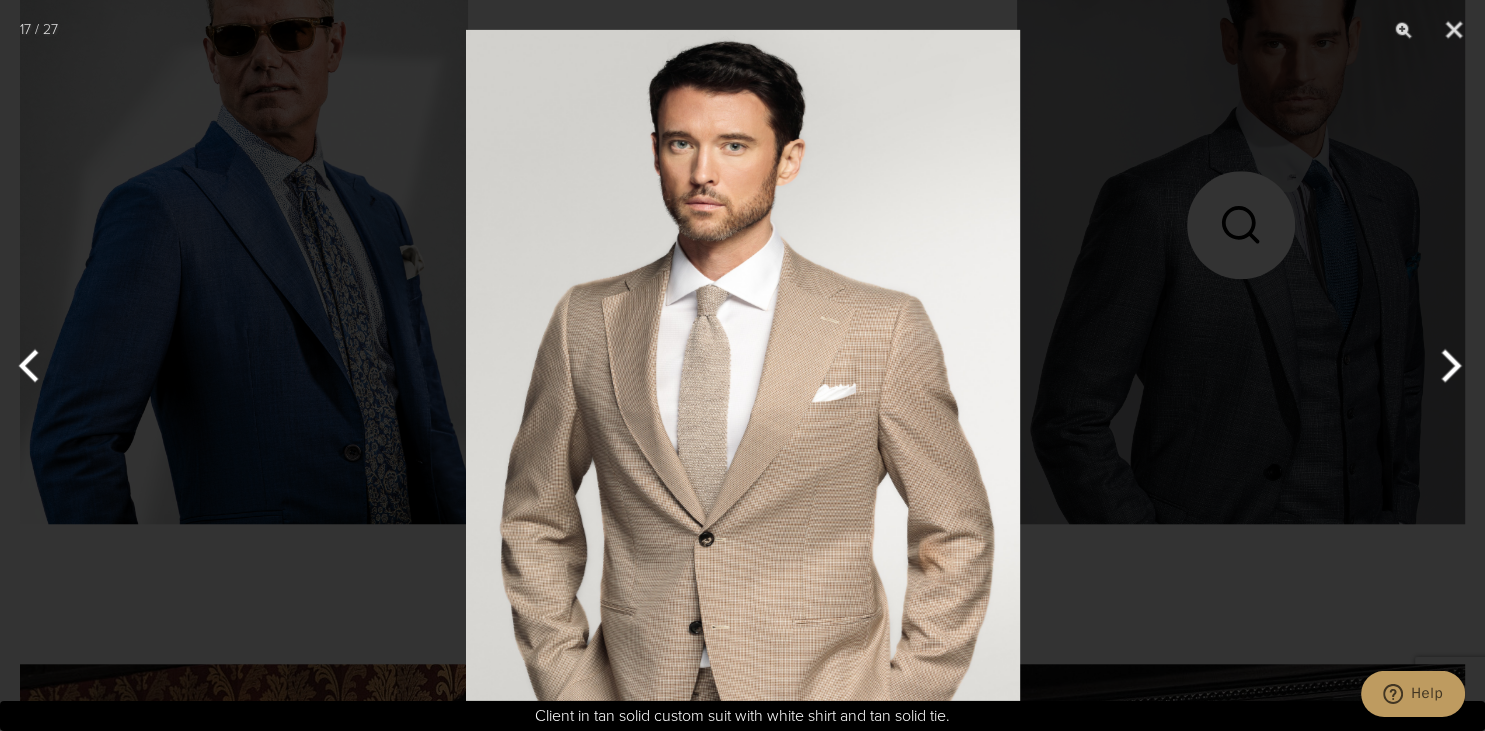 click at bounding box center (1447, 366) 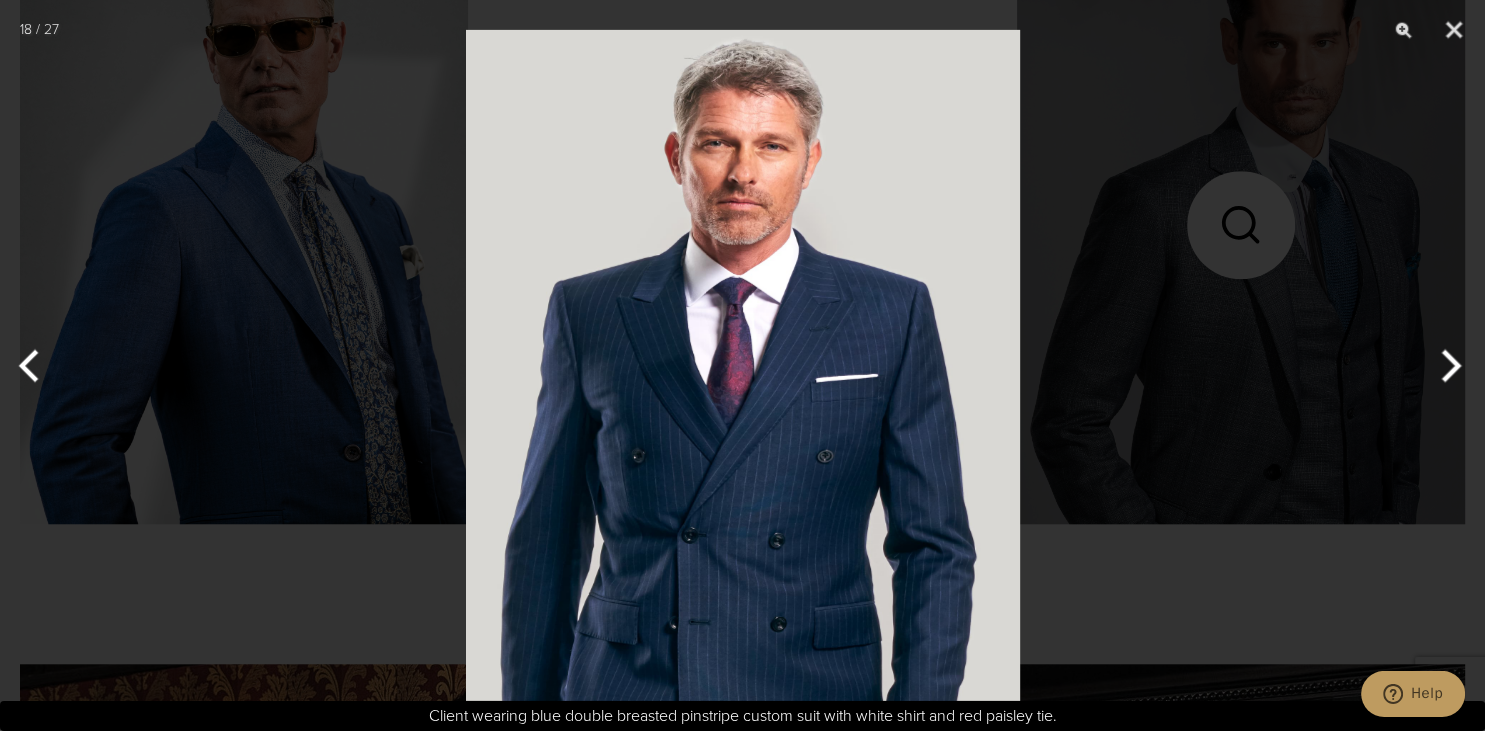 click at bounding box center (1447, 366) 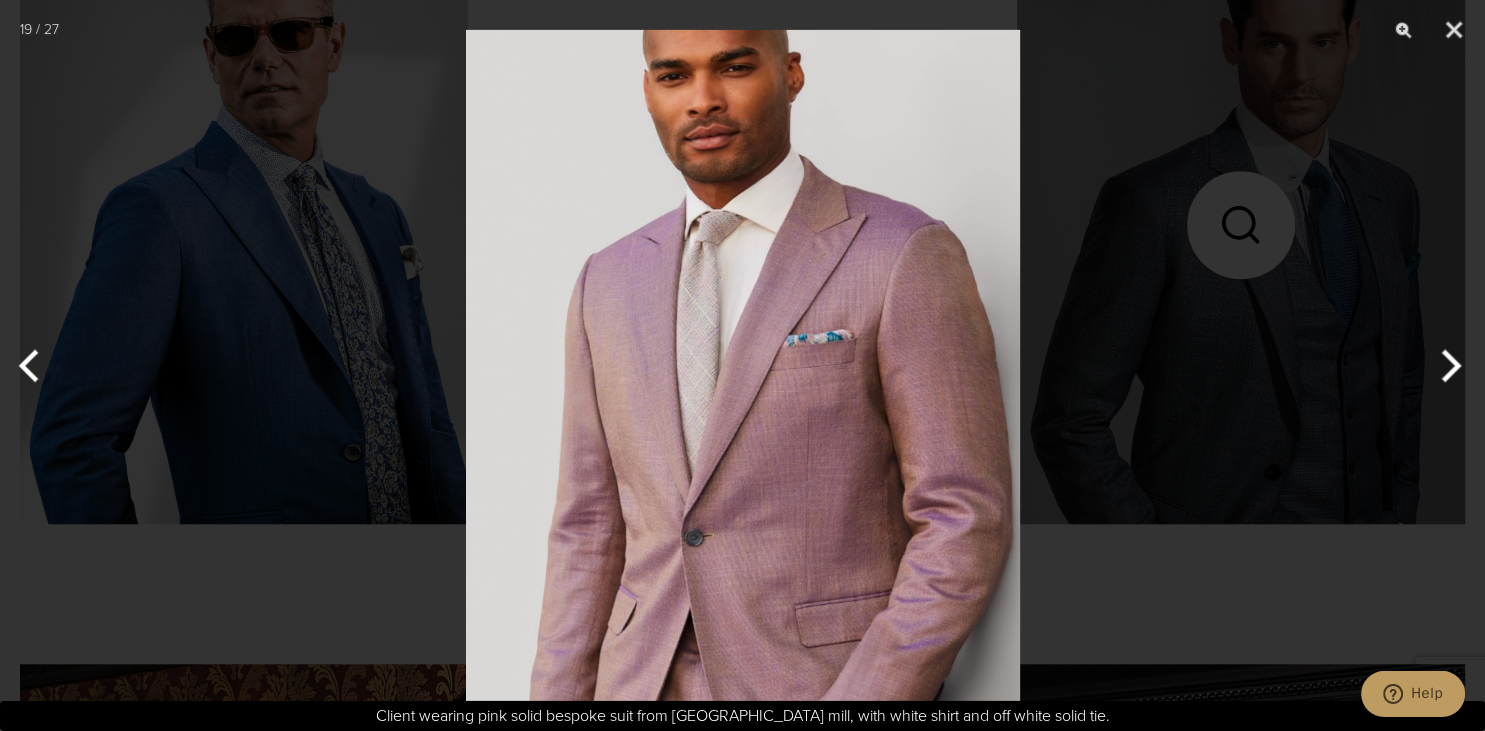 click at bounding box center (1447, 366) 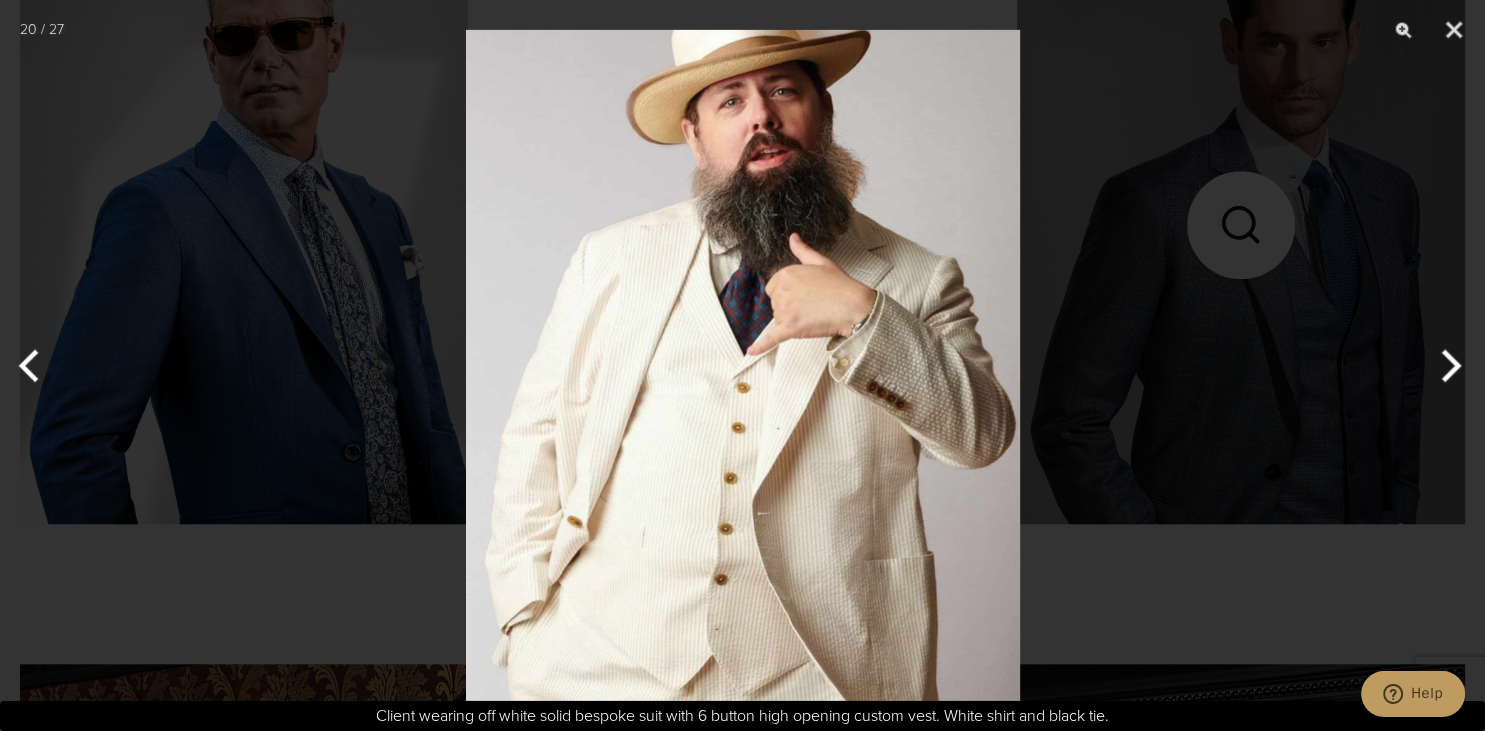 click at bounding box center (37, 366) 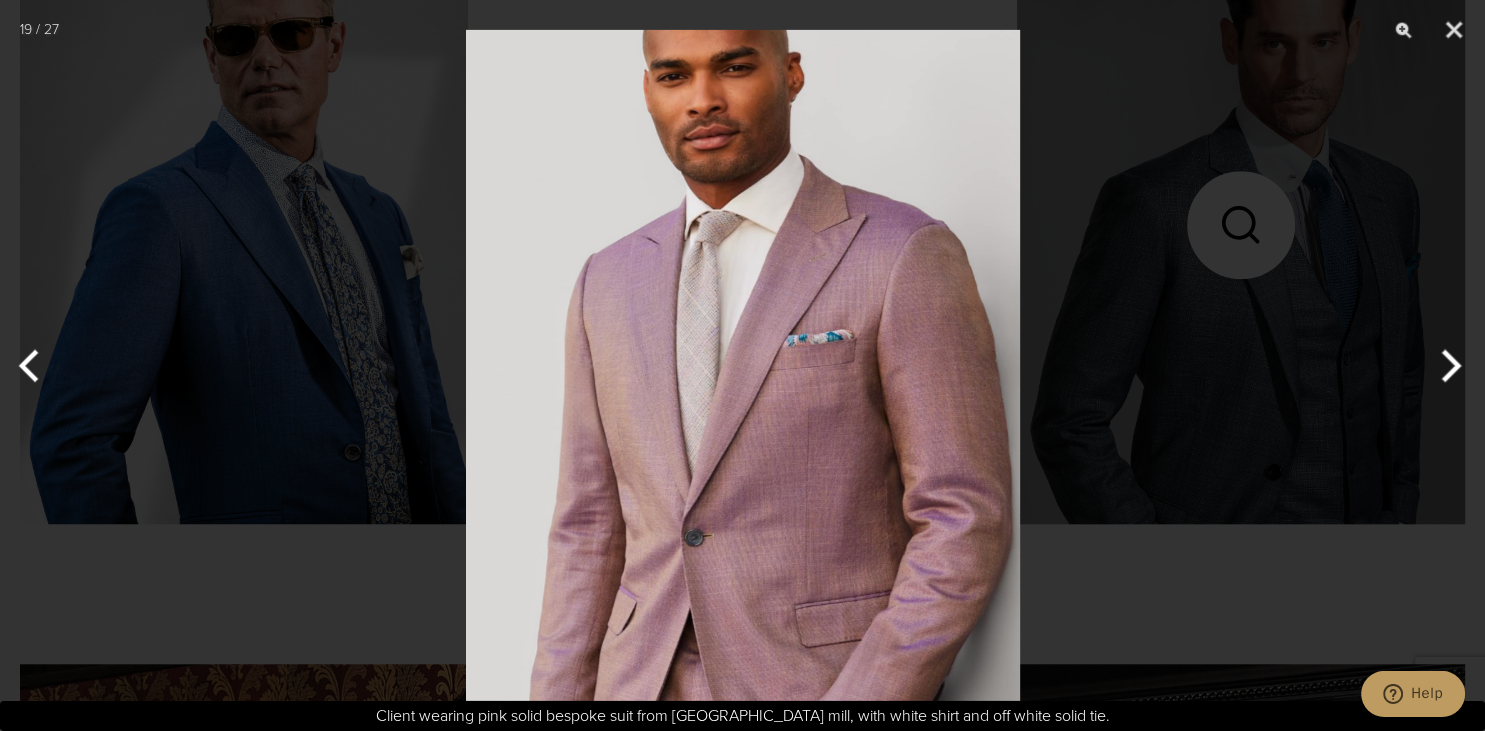 click at bounding box center [37, 366] 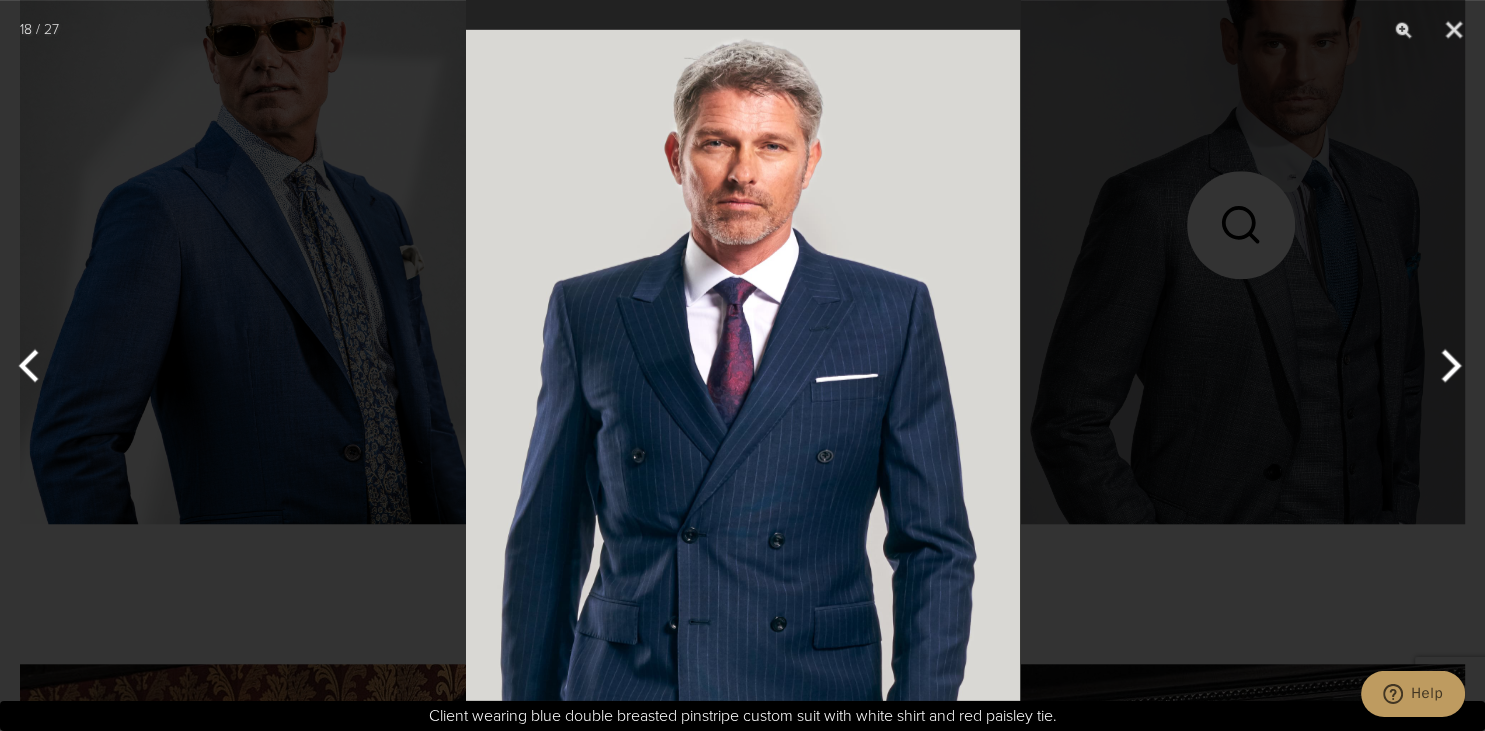 click at bounding box center [743, 365] 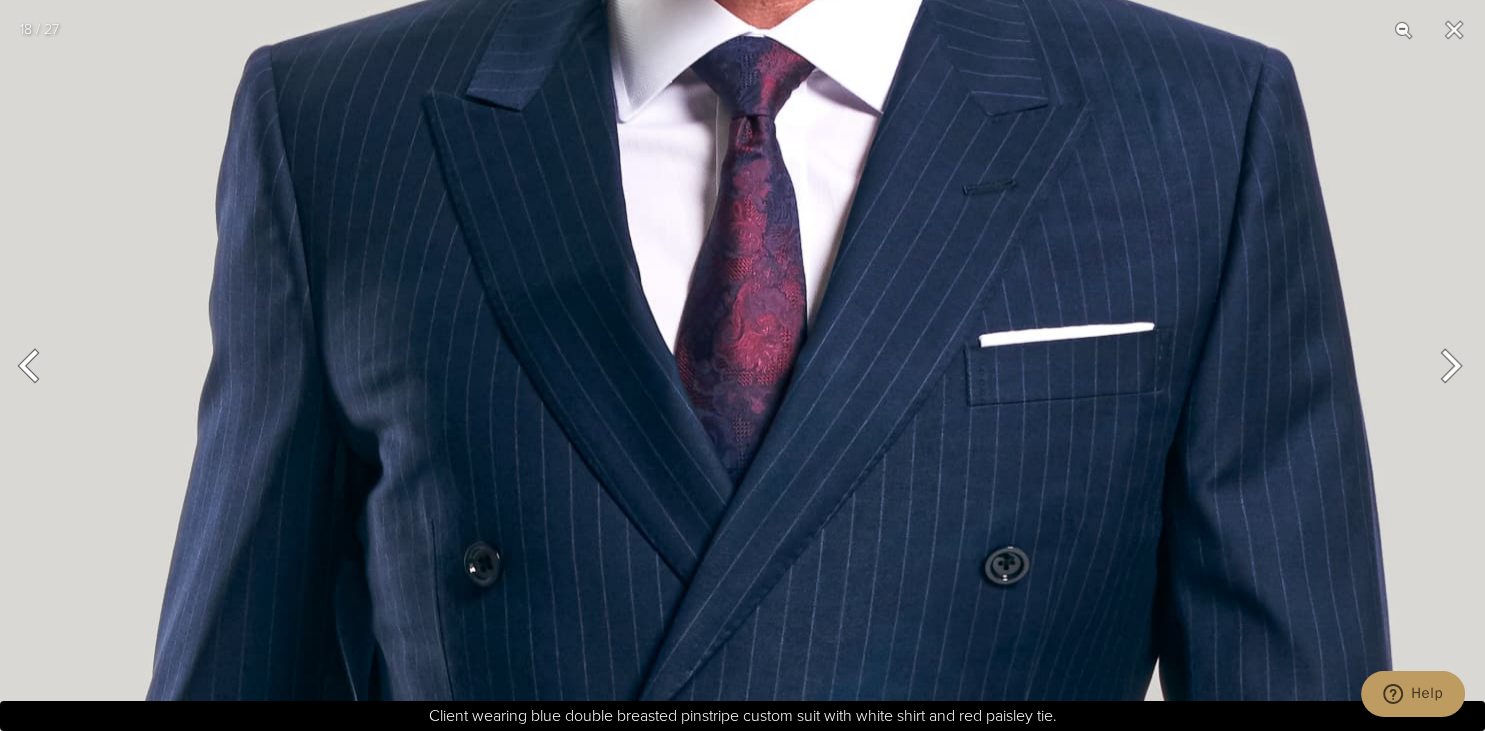 click at bounding box center (776, 297) 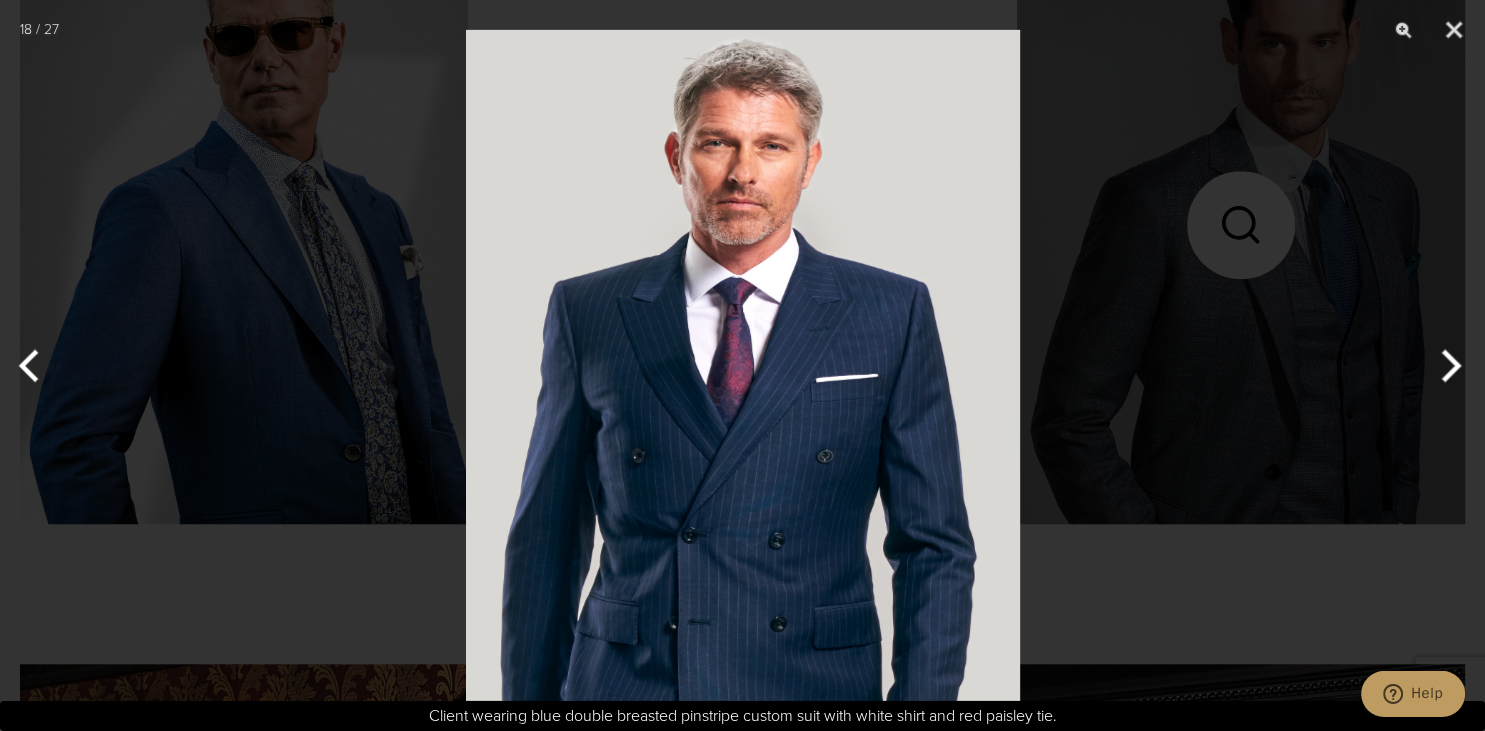 click at bounding box center [1447, 366] 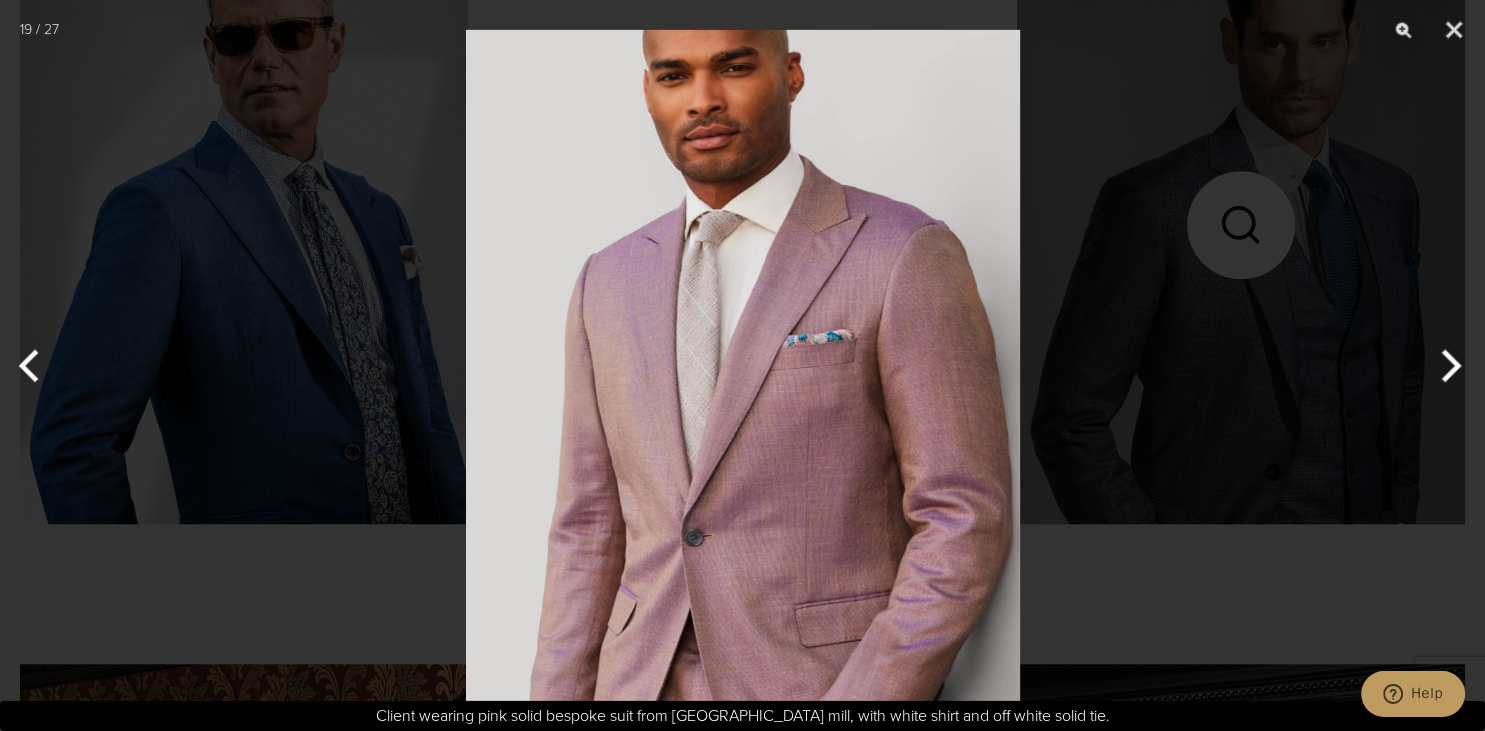 click at bounding box center [1447, 366] 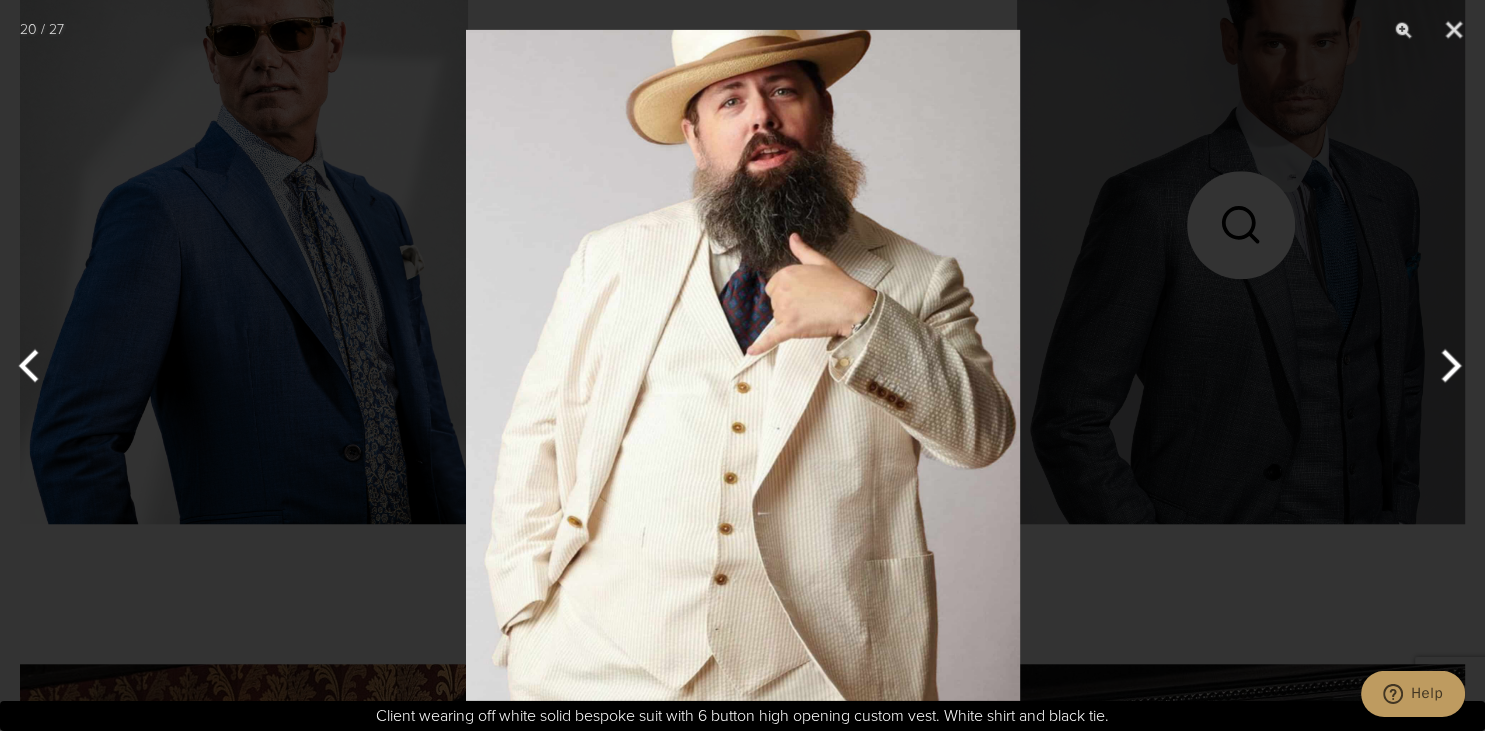 click at bounding box center [1447, 366] 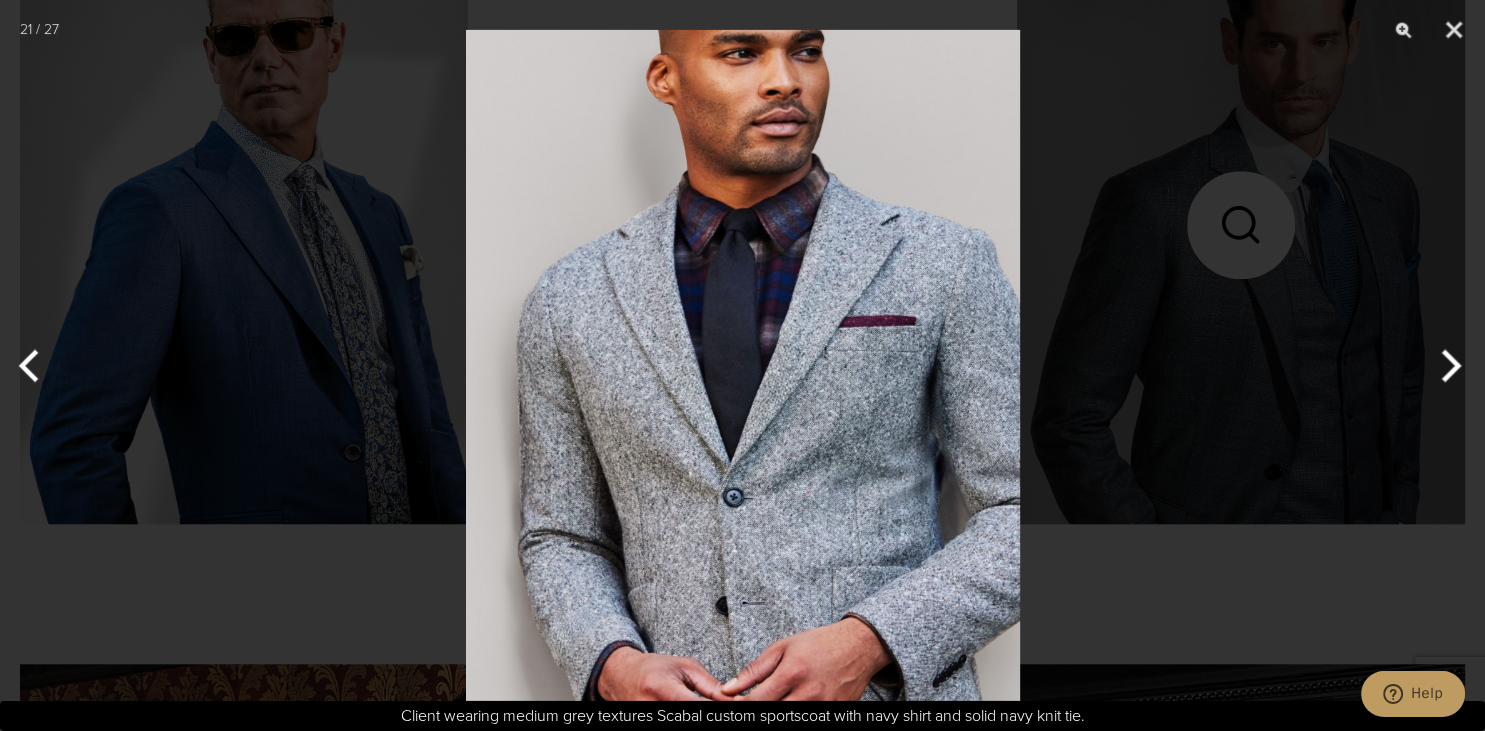 click at bounding box center (1447, 366) 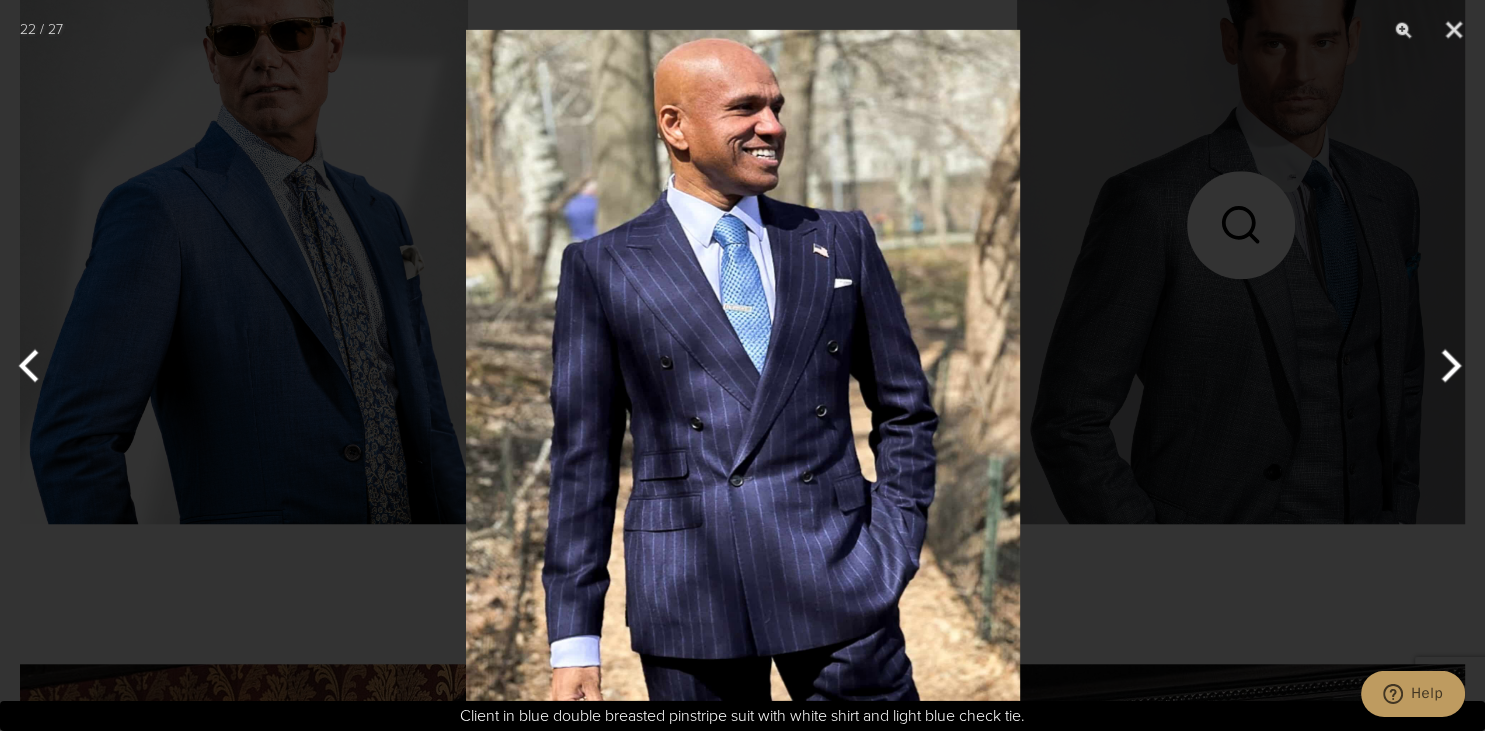 click at bounding box center (1447, 366) 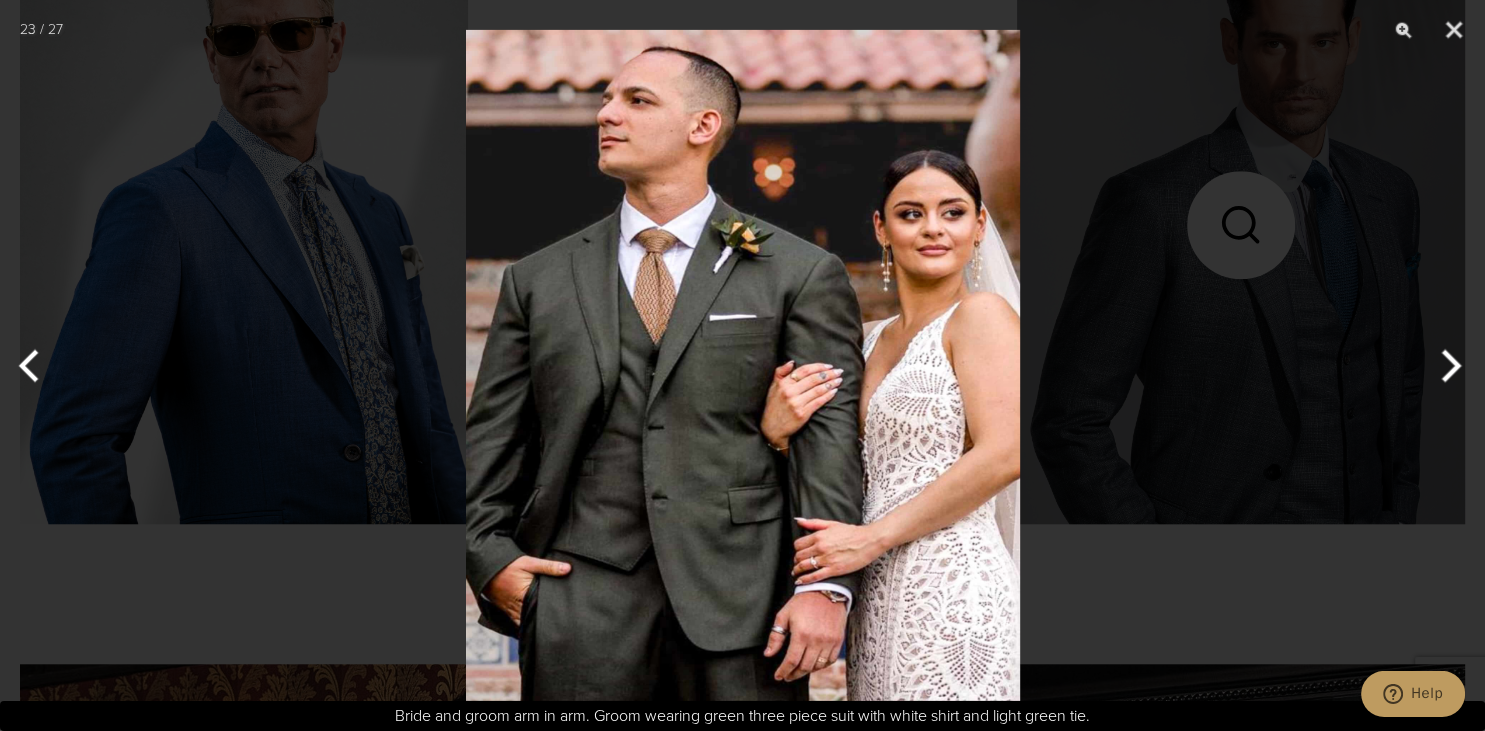 click at bounding box center [1447, 366] 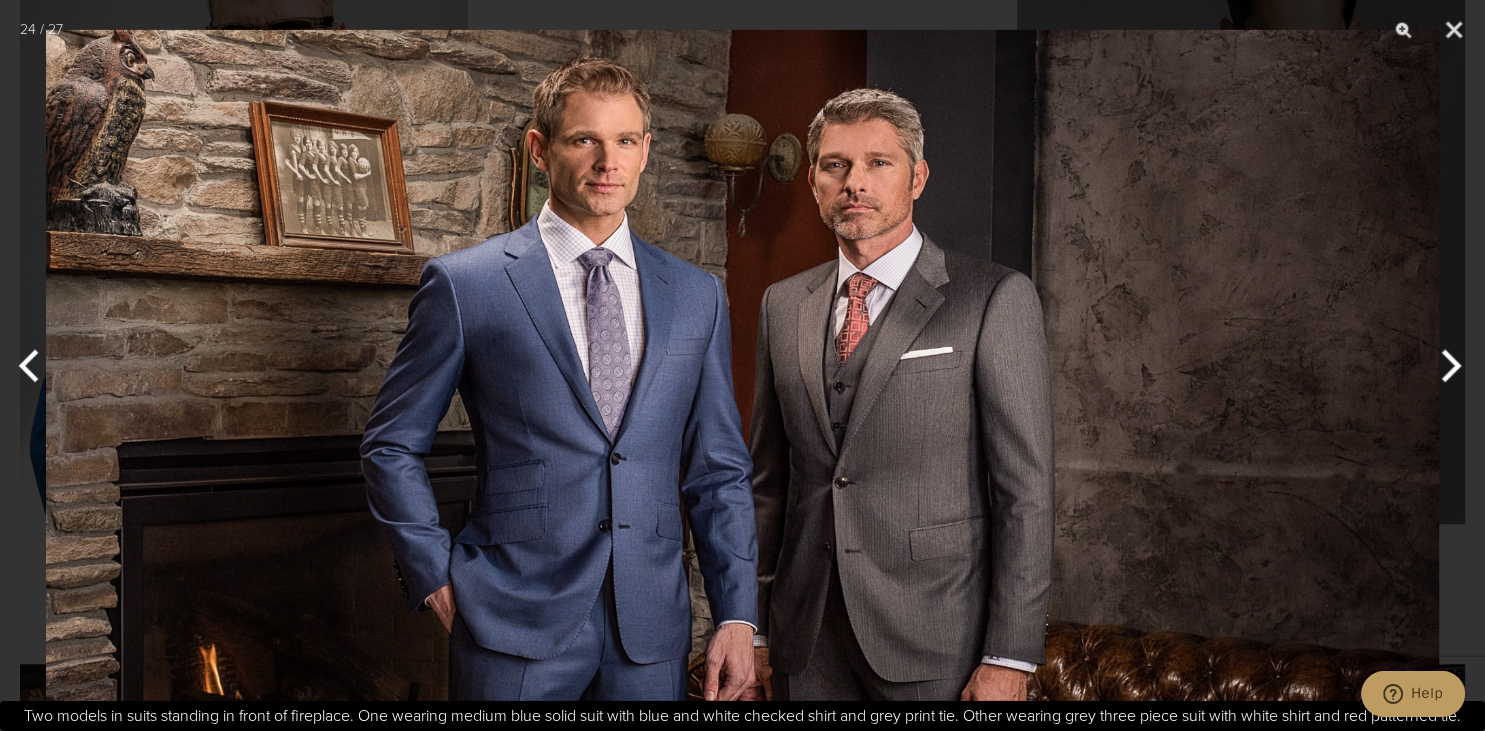 click at bounding box center [37, 366] 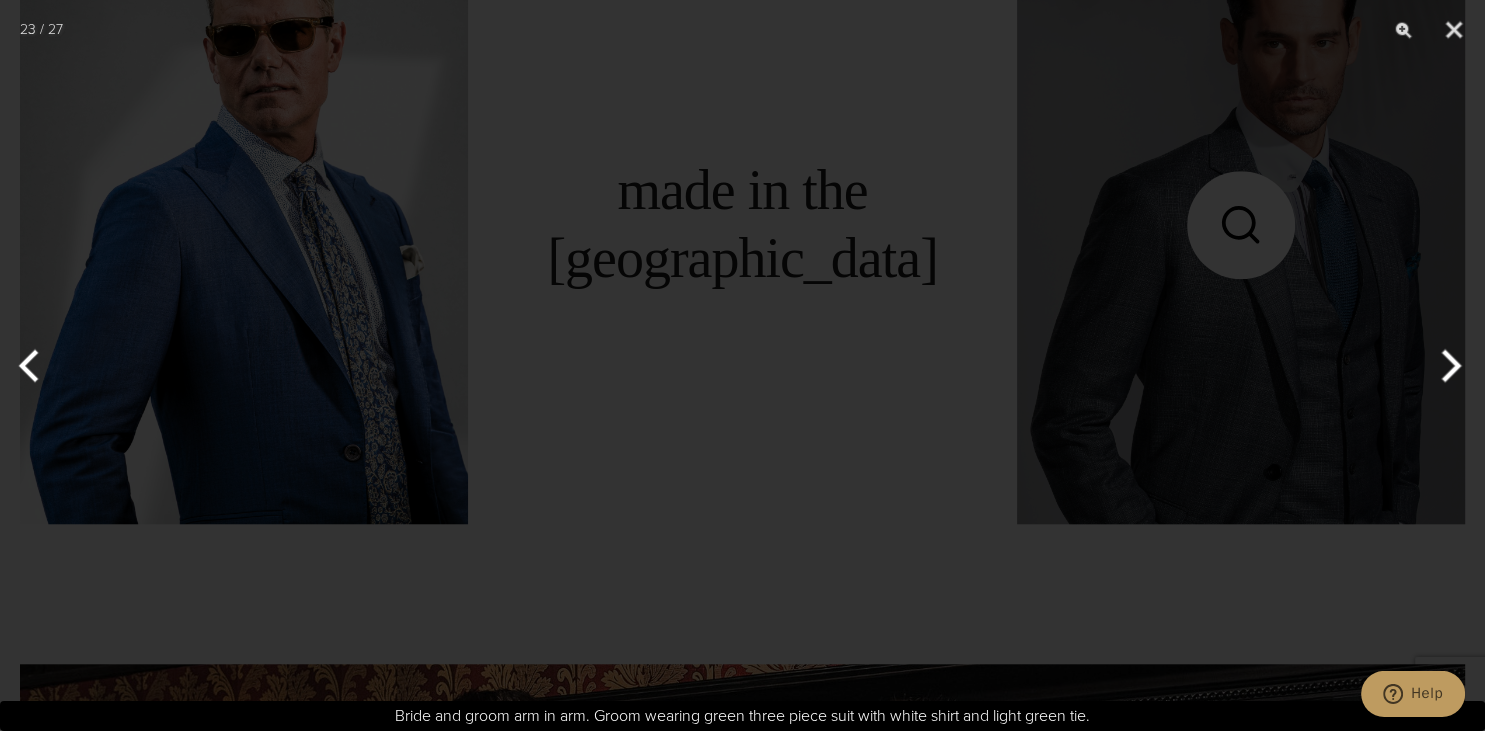 click at bounding box center (743, 365) 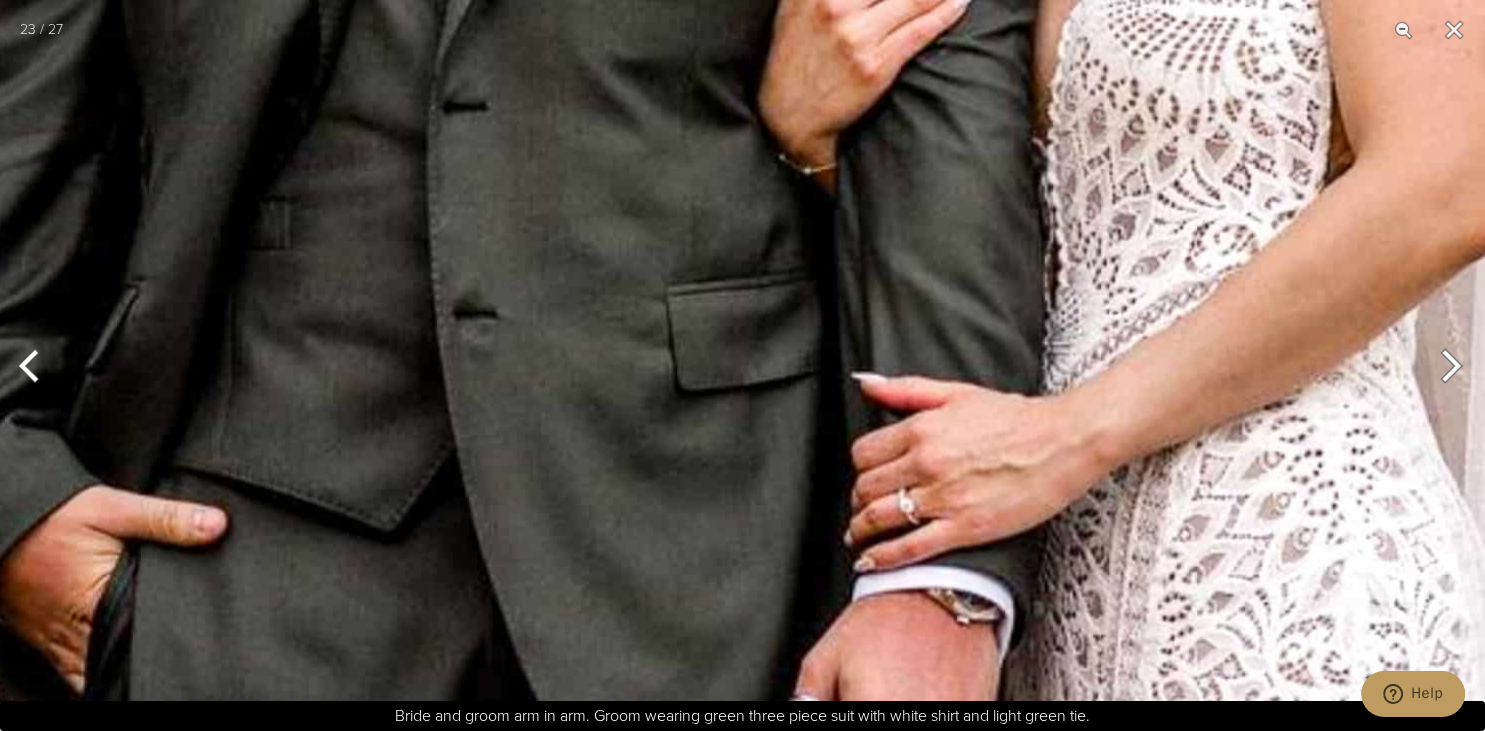 scroll, scrollTop: 1657, scrollLeft: 0, axis: vertical 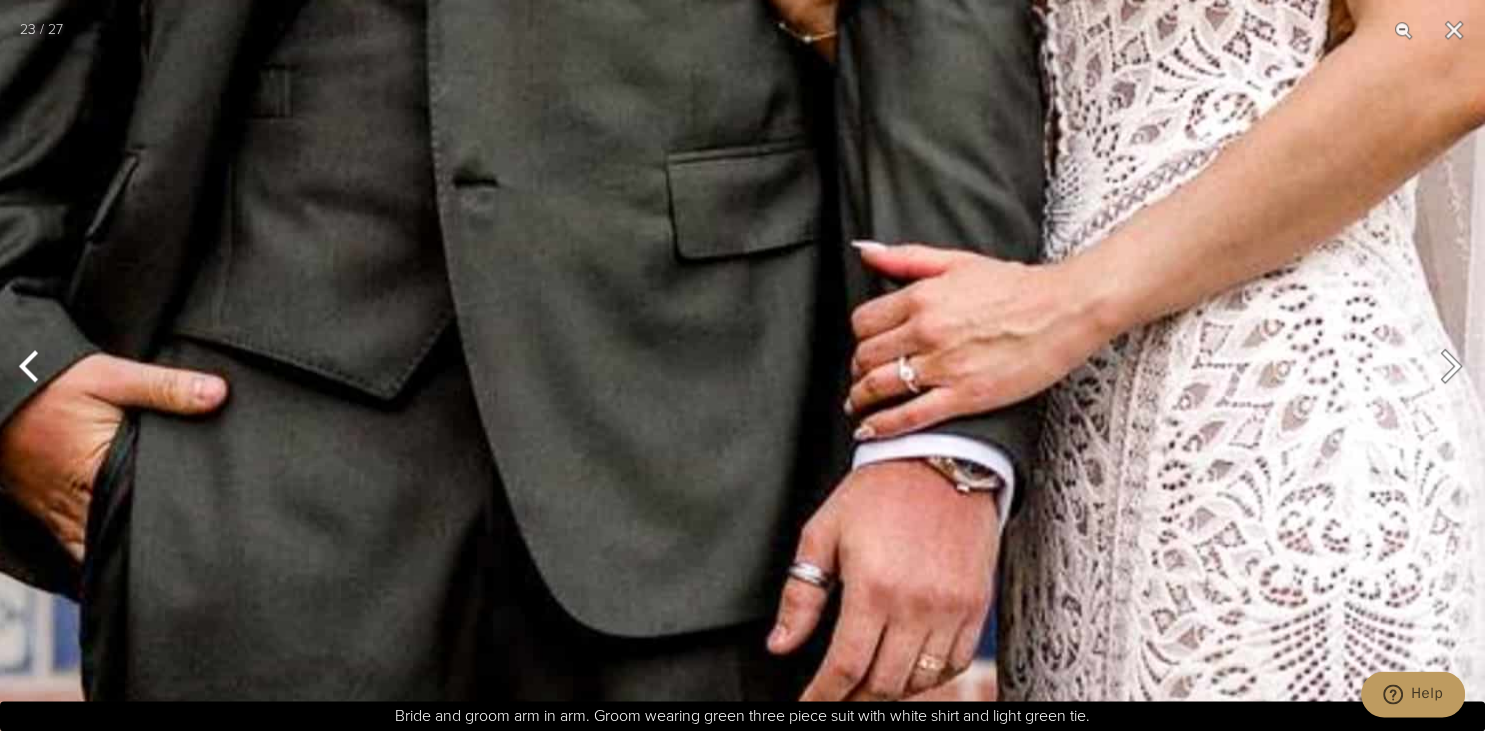 click at bounding box center (709, -210) 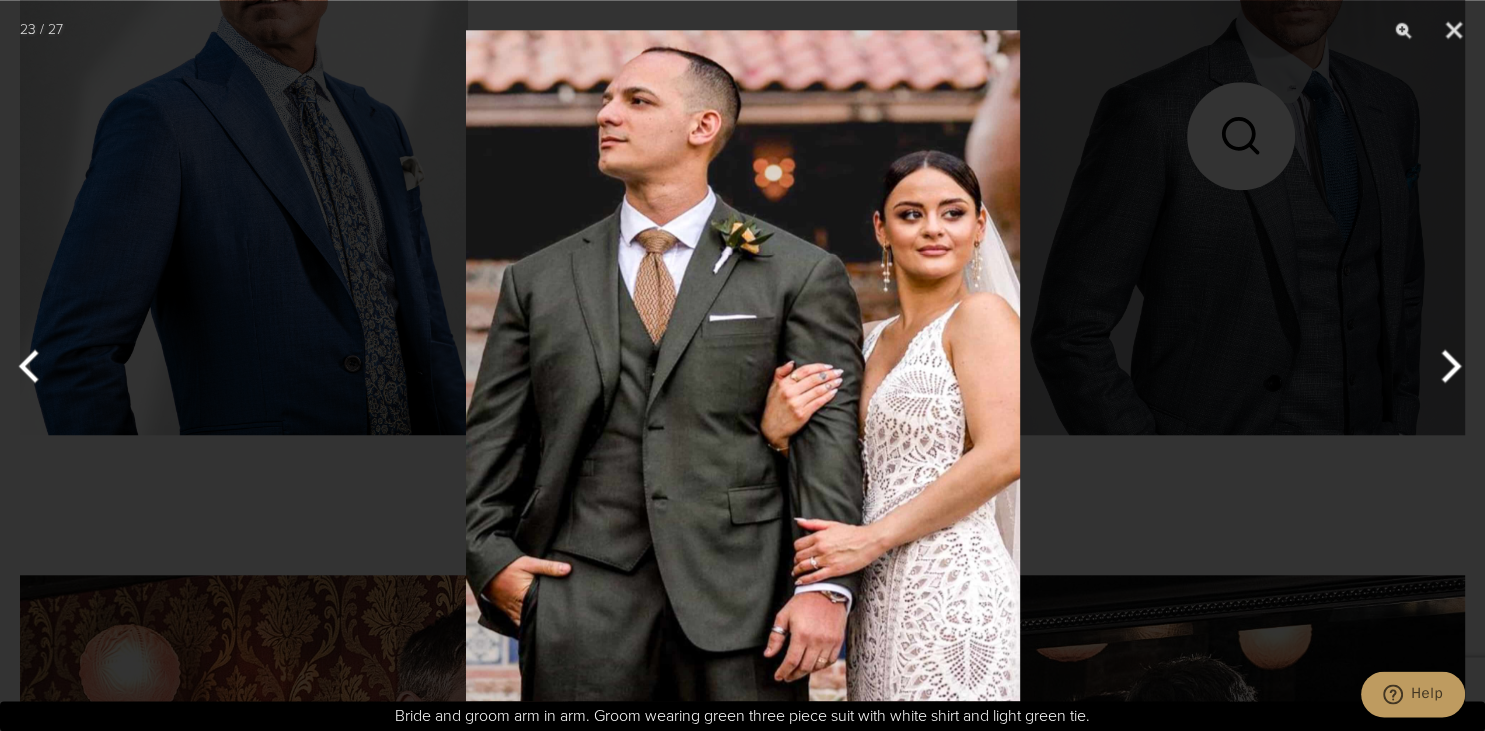 click at bounding box center (37, 366) 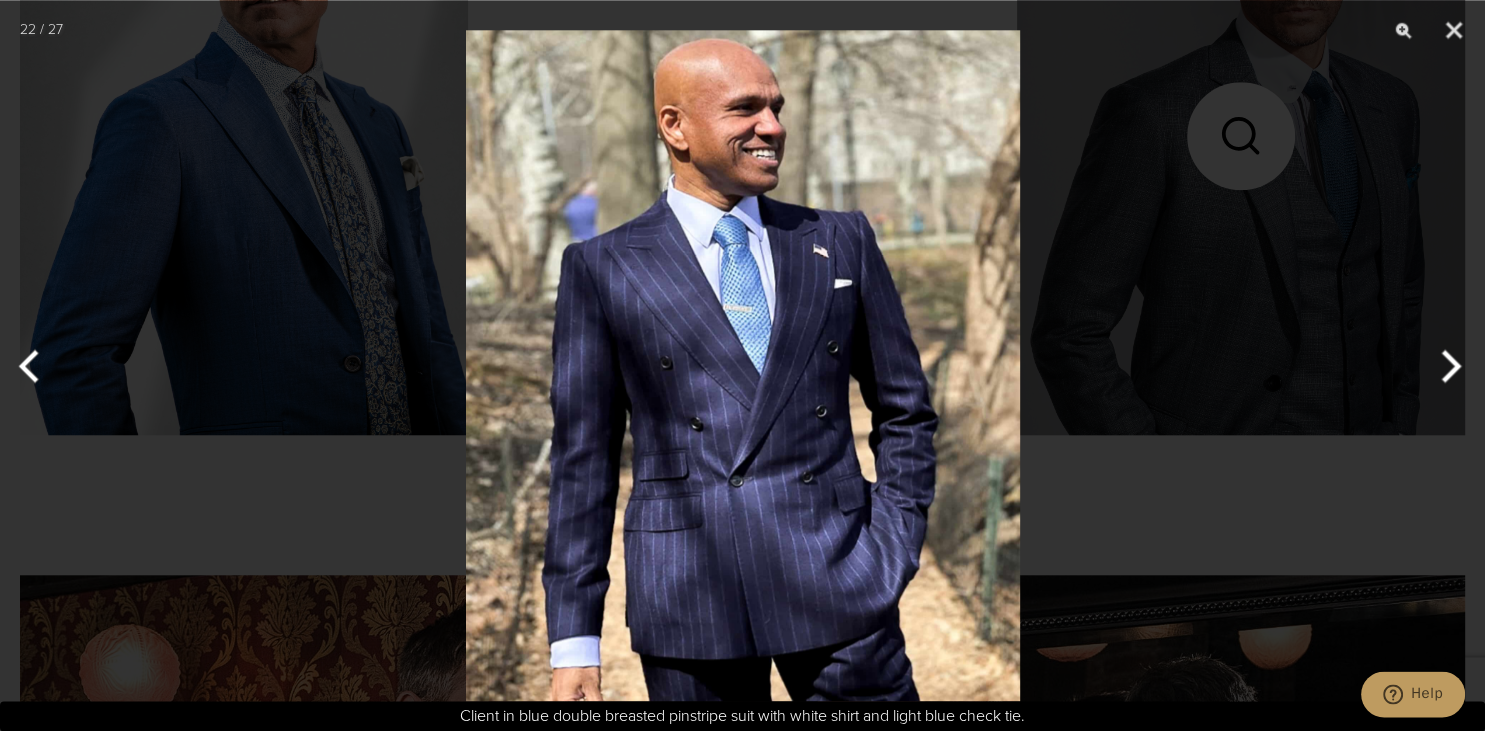 click at bounding box center (1447, 366) 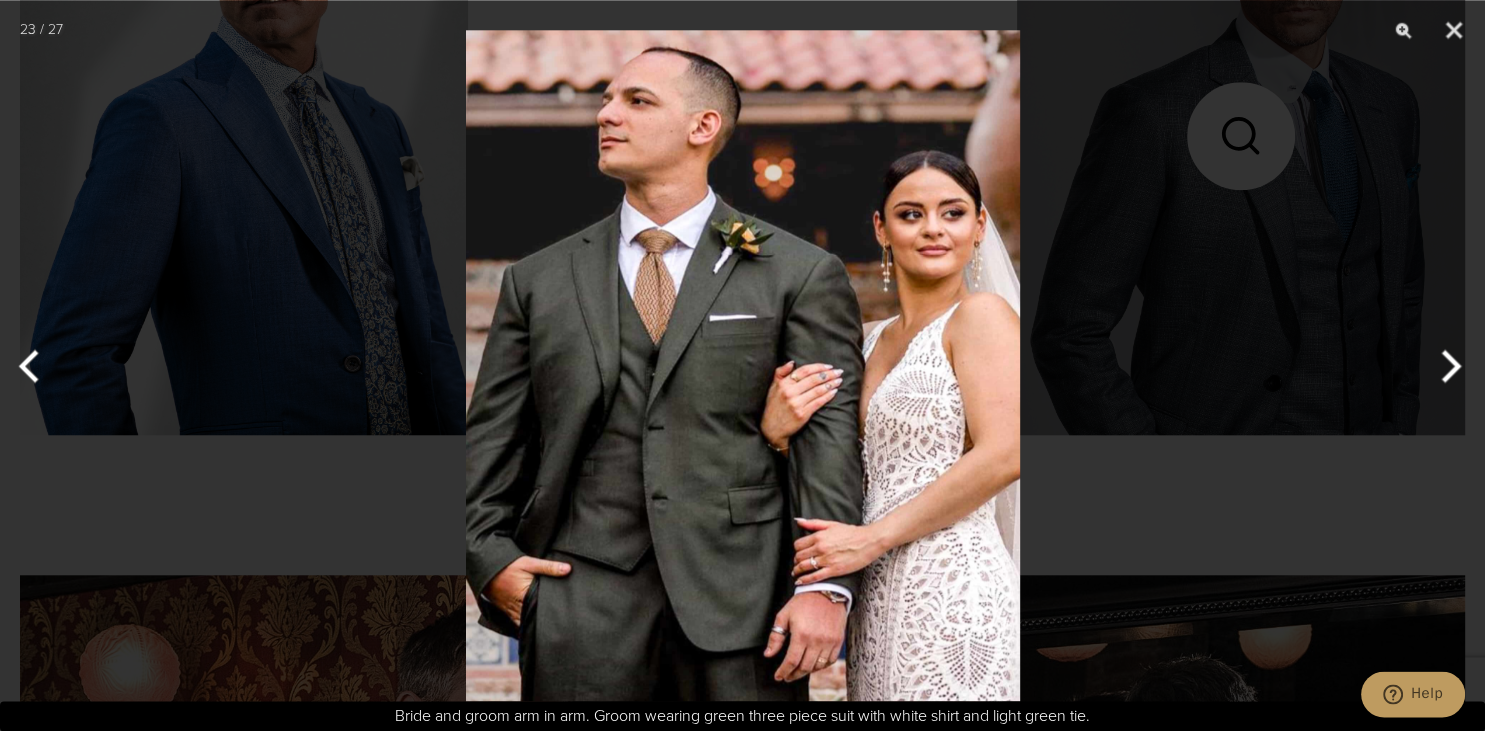 click at bounding box center [1447, 366] 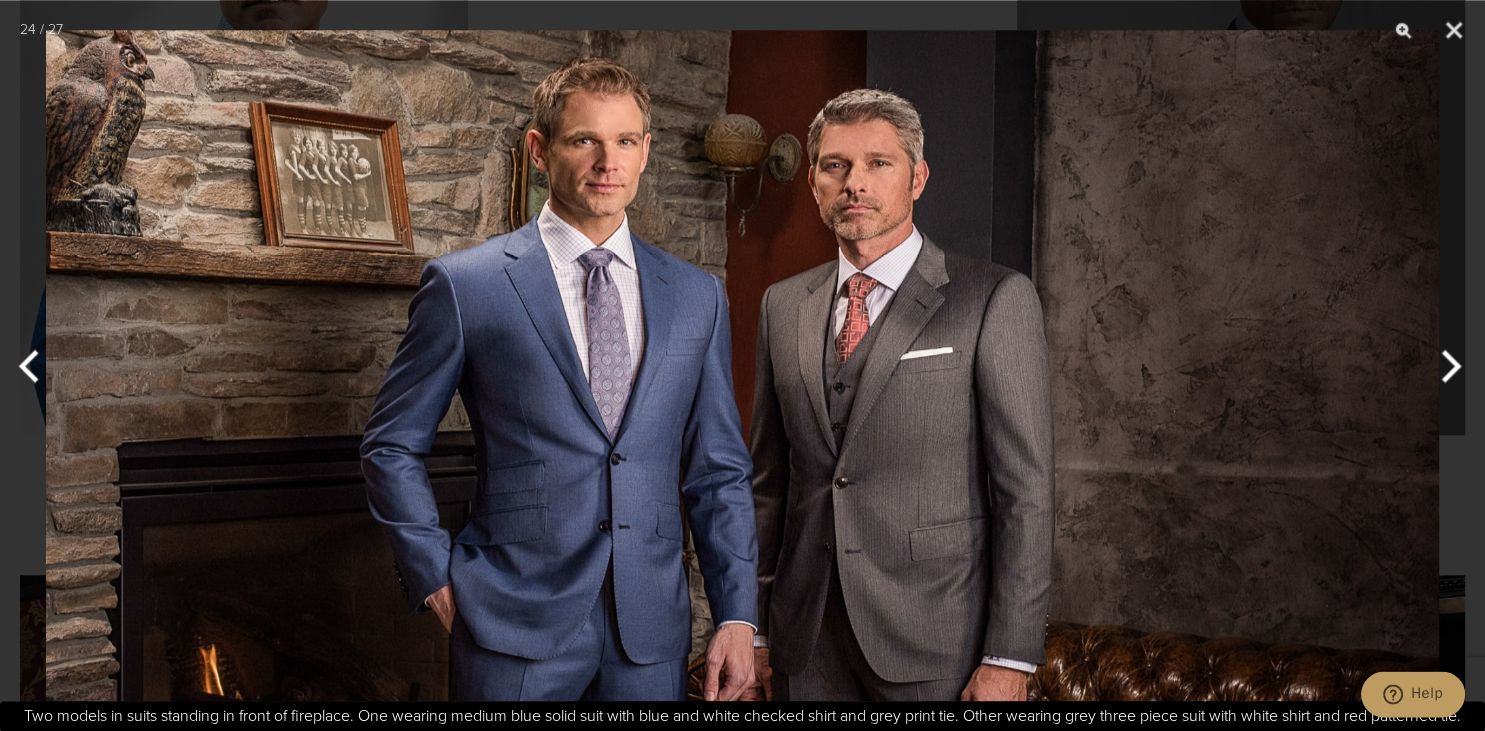 click at bounding box center [1447, 366] 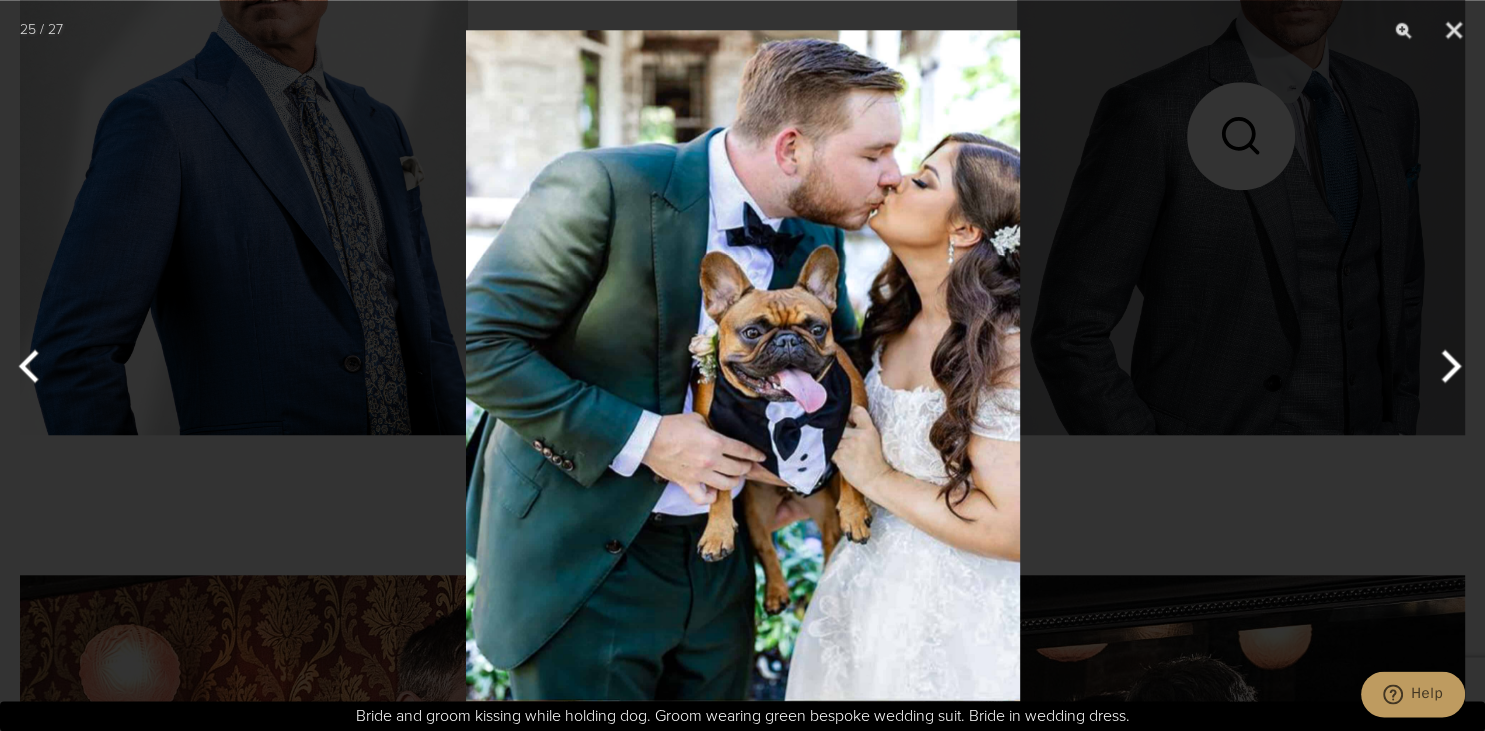 click at bounding box center [1447, 366] 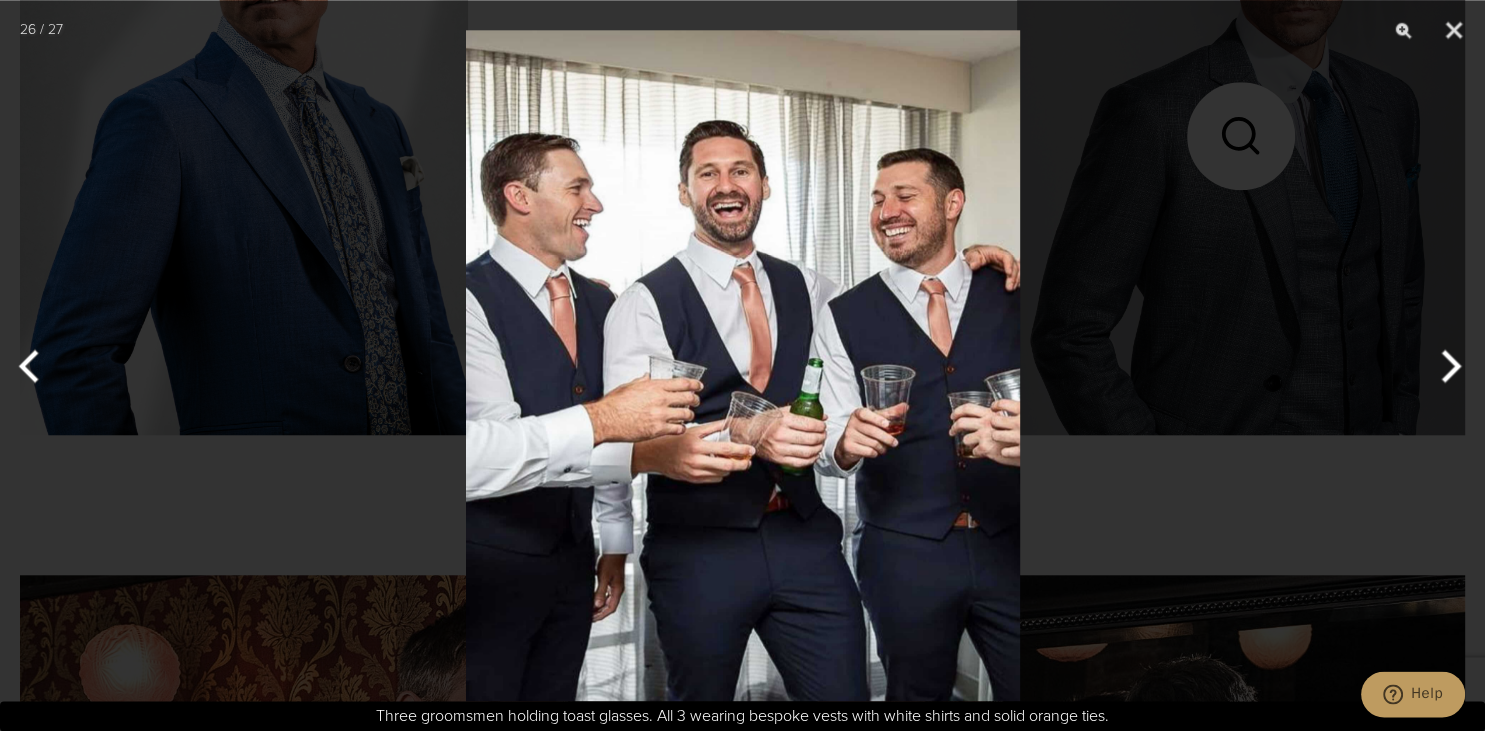 click at bounding box center [1447, 366] 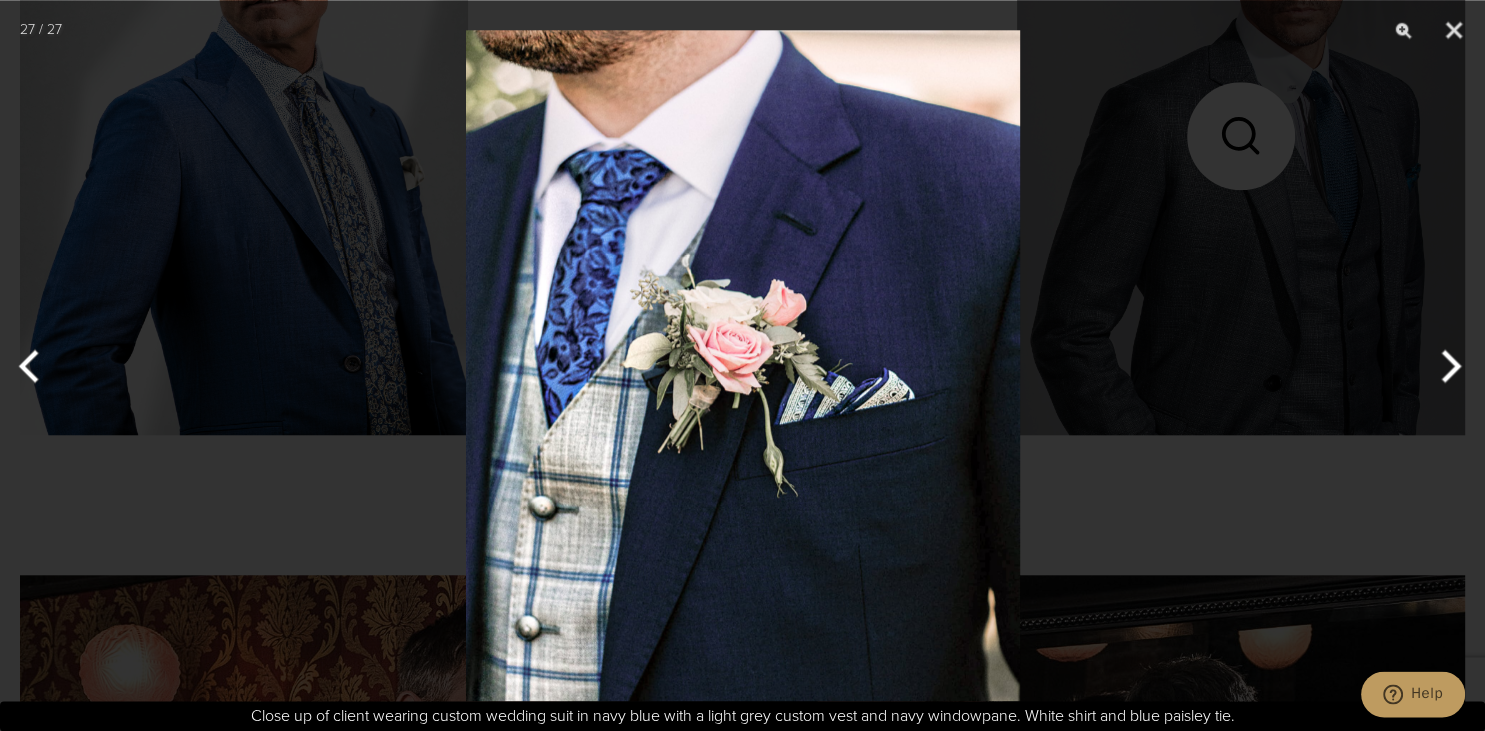 click at bounding box center (1447, 366) 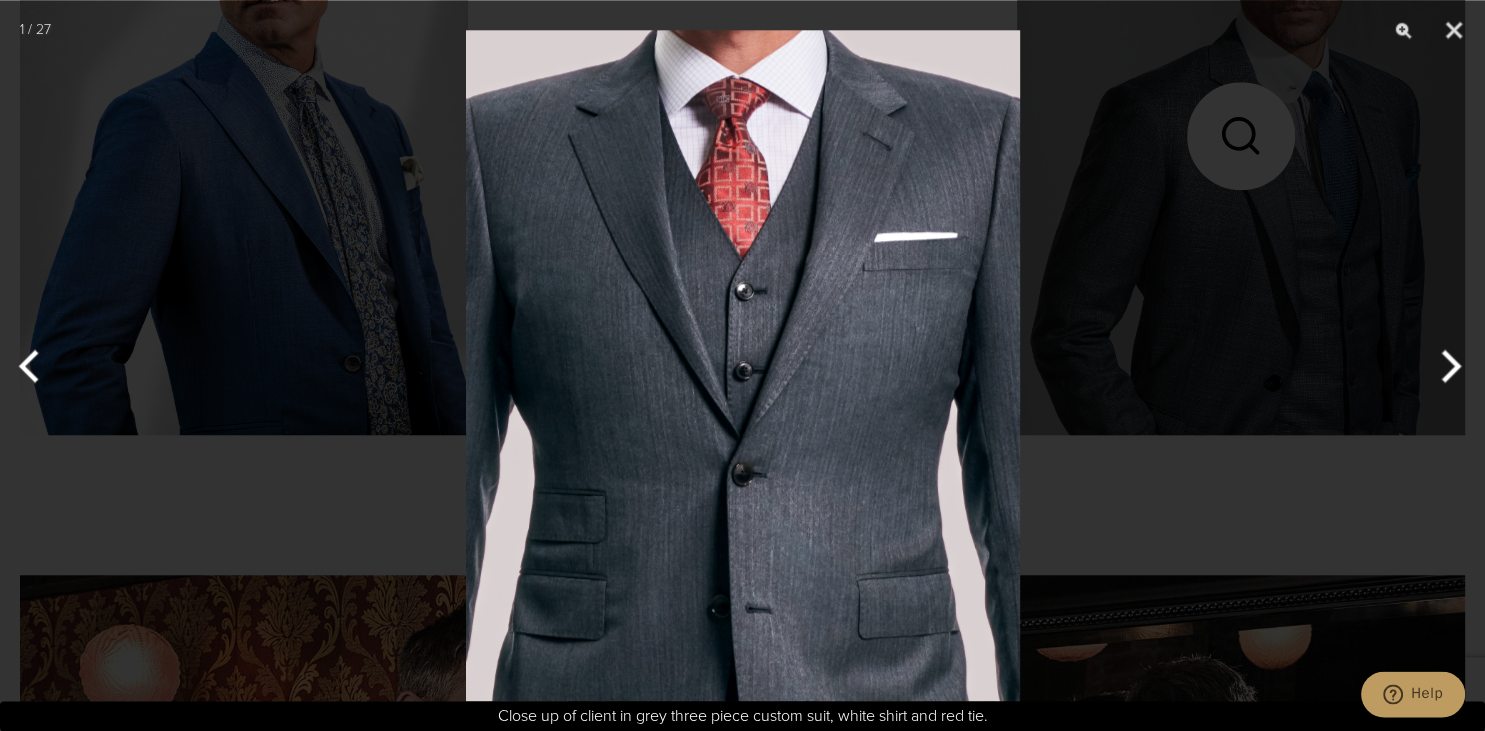click at bounding box center [742, 365] 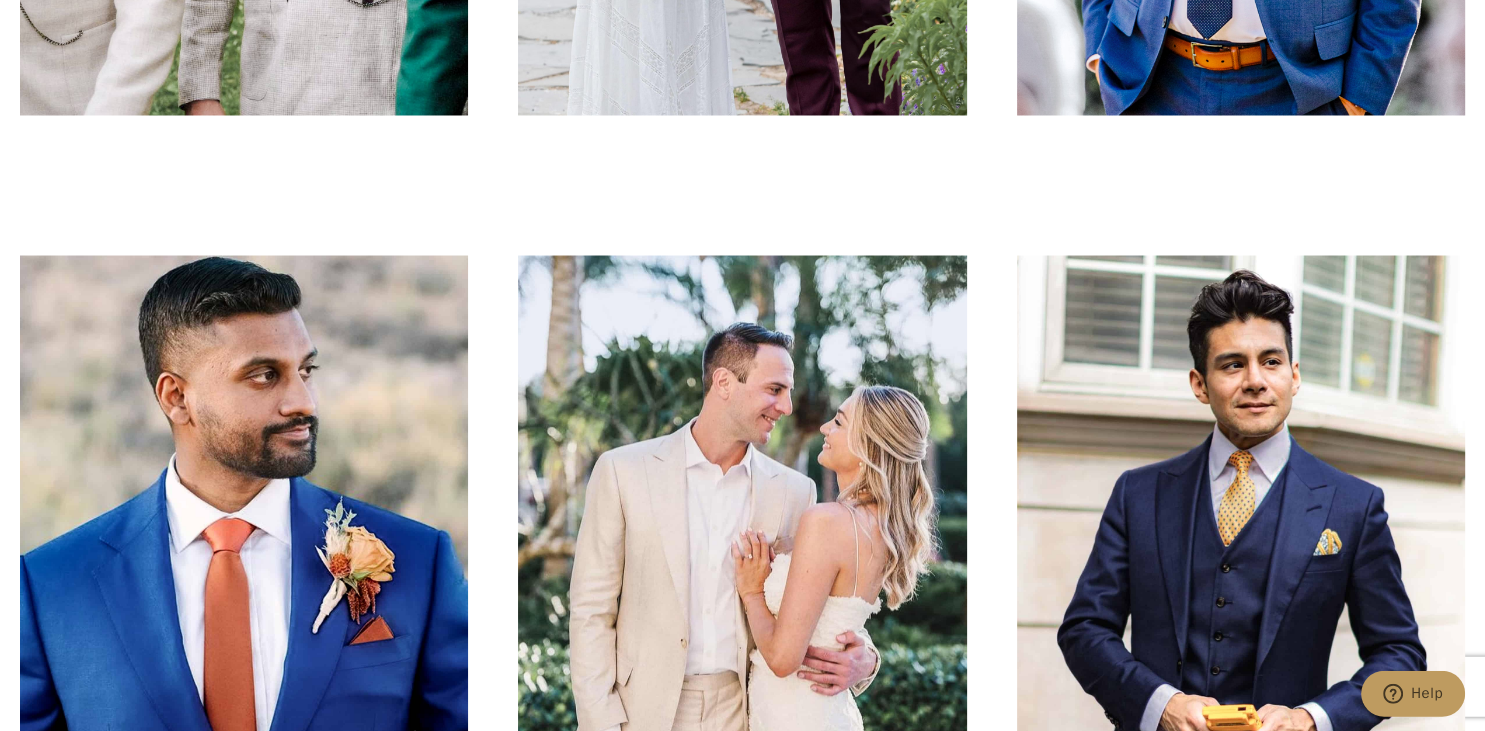 scroll, scrollTop: 3704, scrollLeft: 0, axis: vertical 